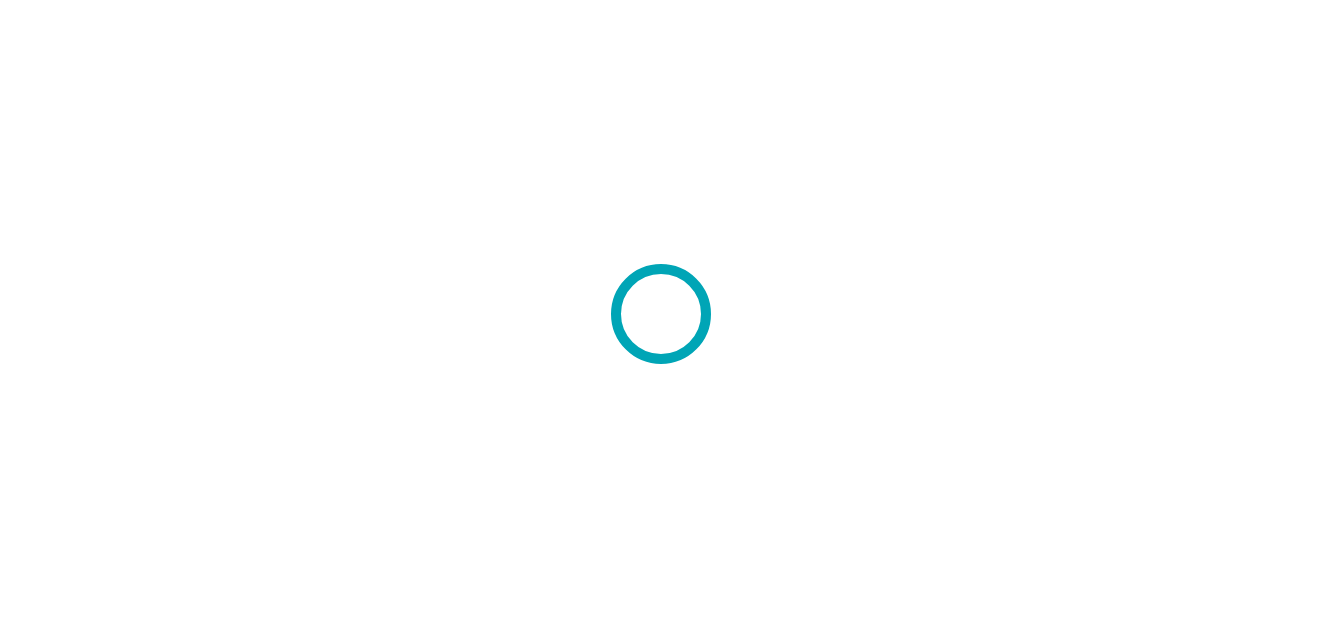 scroll, scrollTop: 0, scrollLeft: 0, axis: both 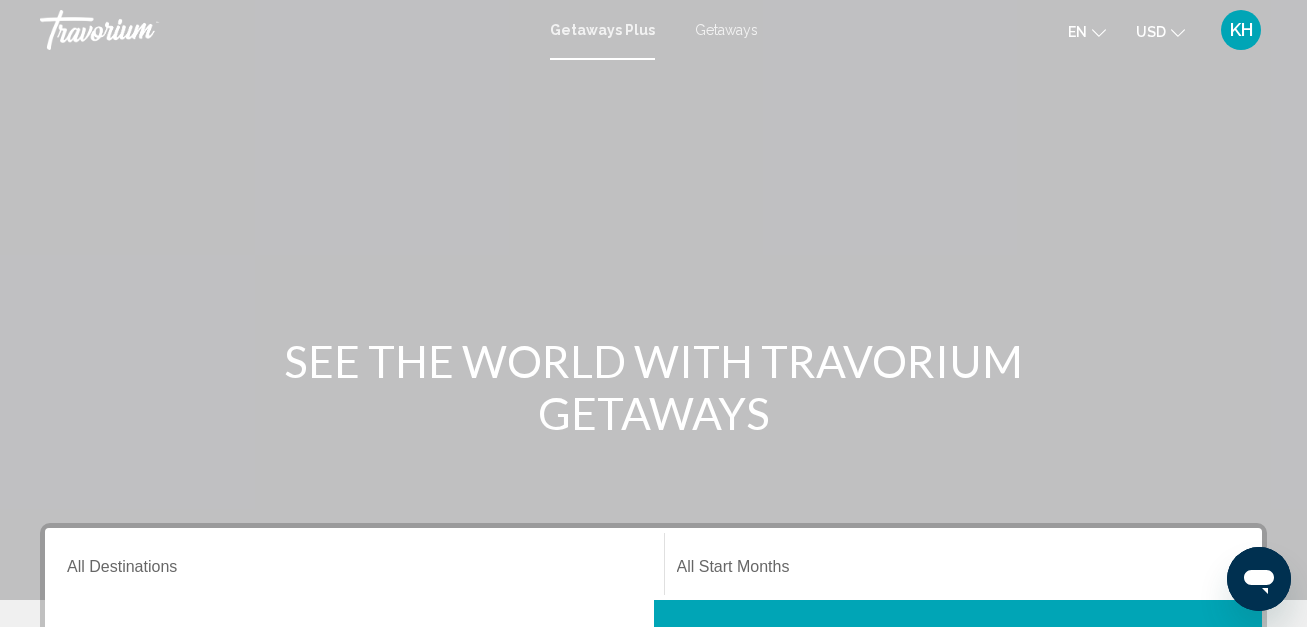 click on "Getaways" at bounding box center [726, 30] 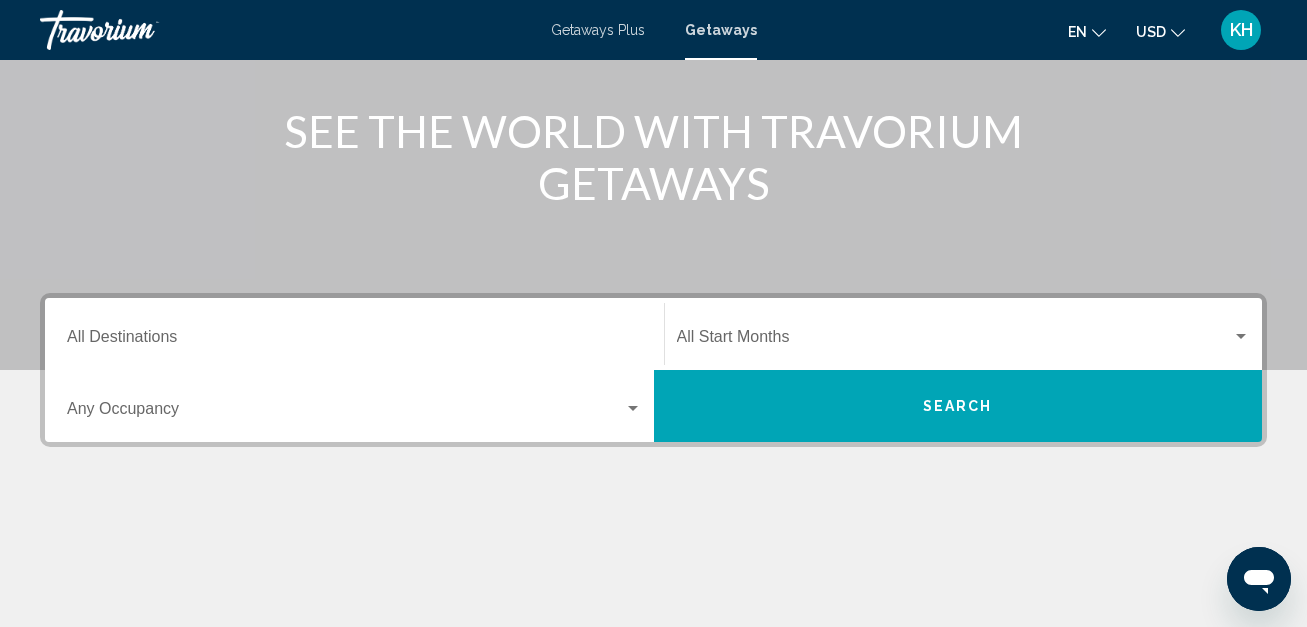 scroll, scrollTop: 234, scrollLeft: 0, axis: vertical 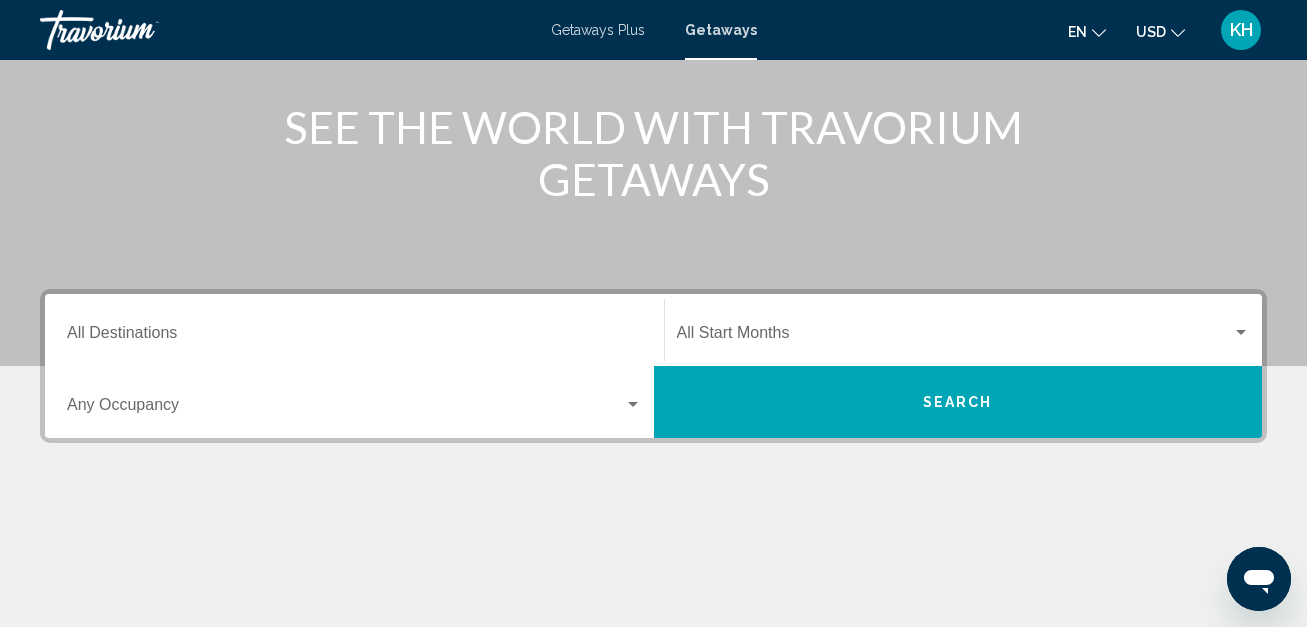 click on "Destination All Destinations" at bounding box center [354, 330] 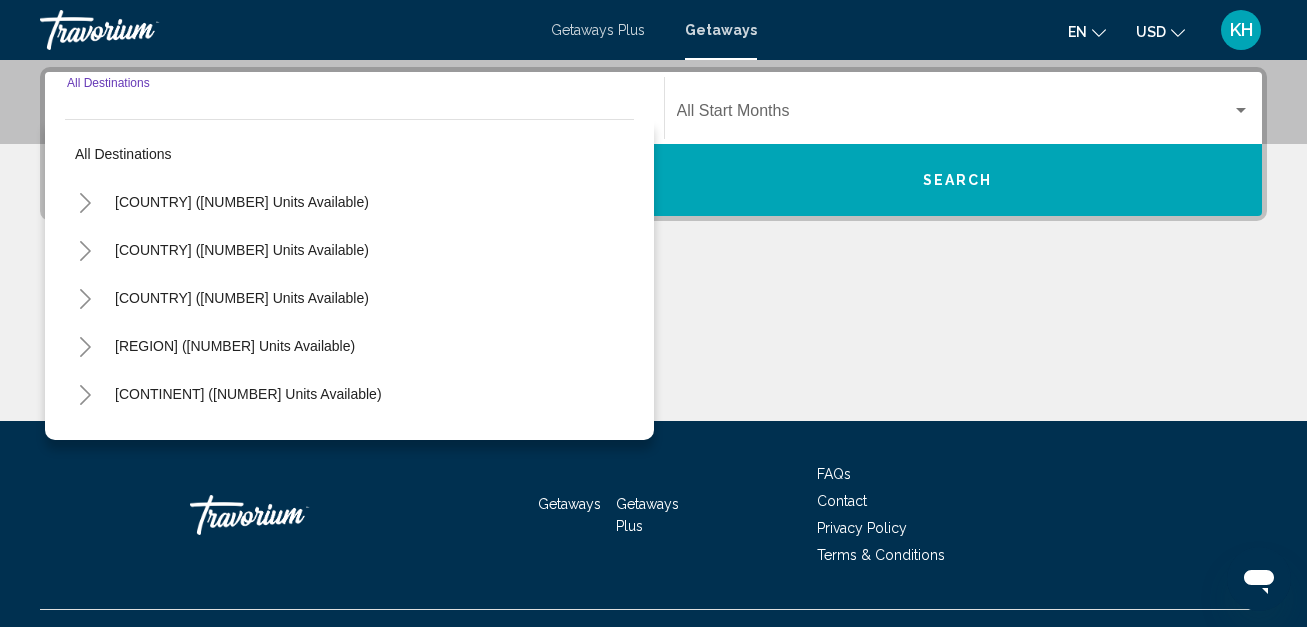 scroll, scrollTop: 458, scrollLeft: 0, axis: vertical 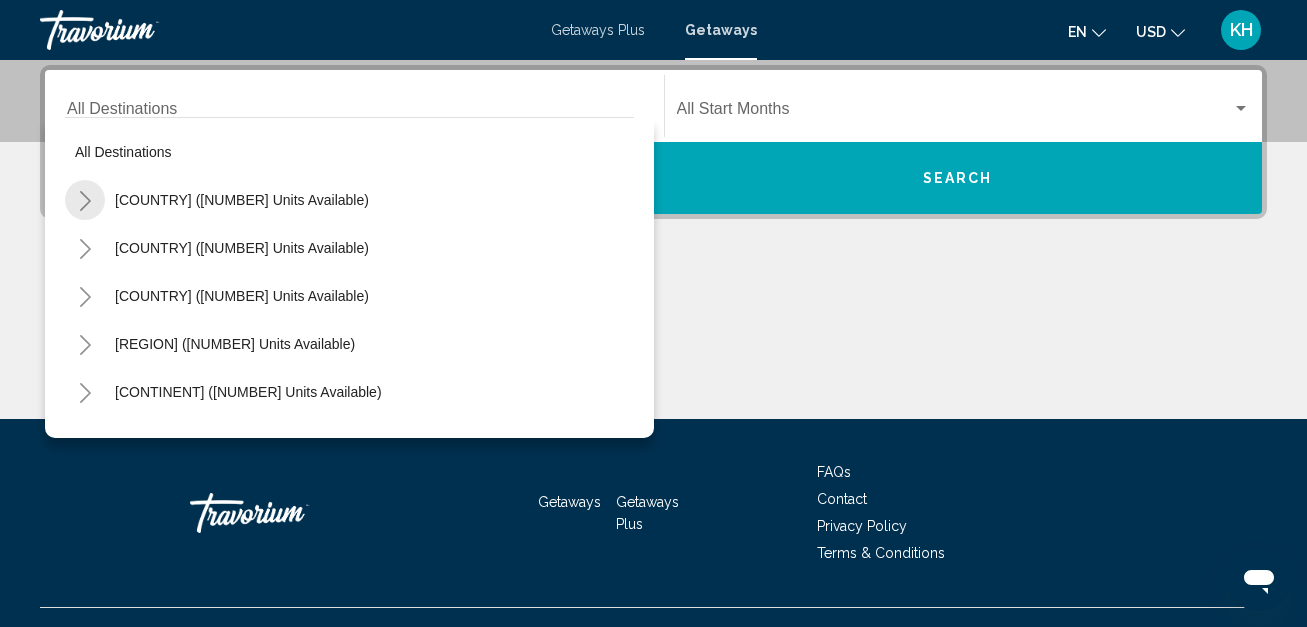 click 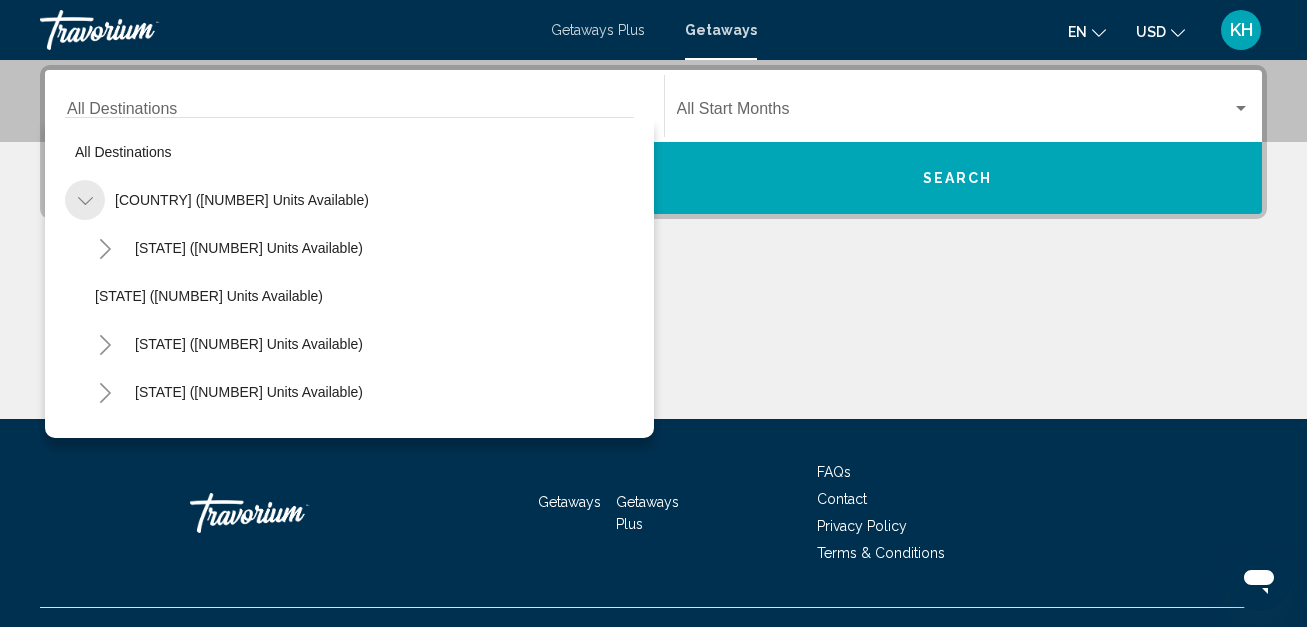 click 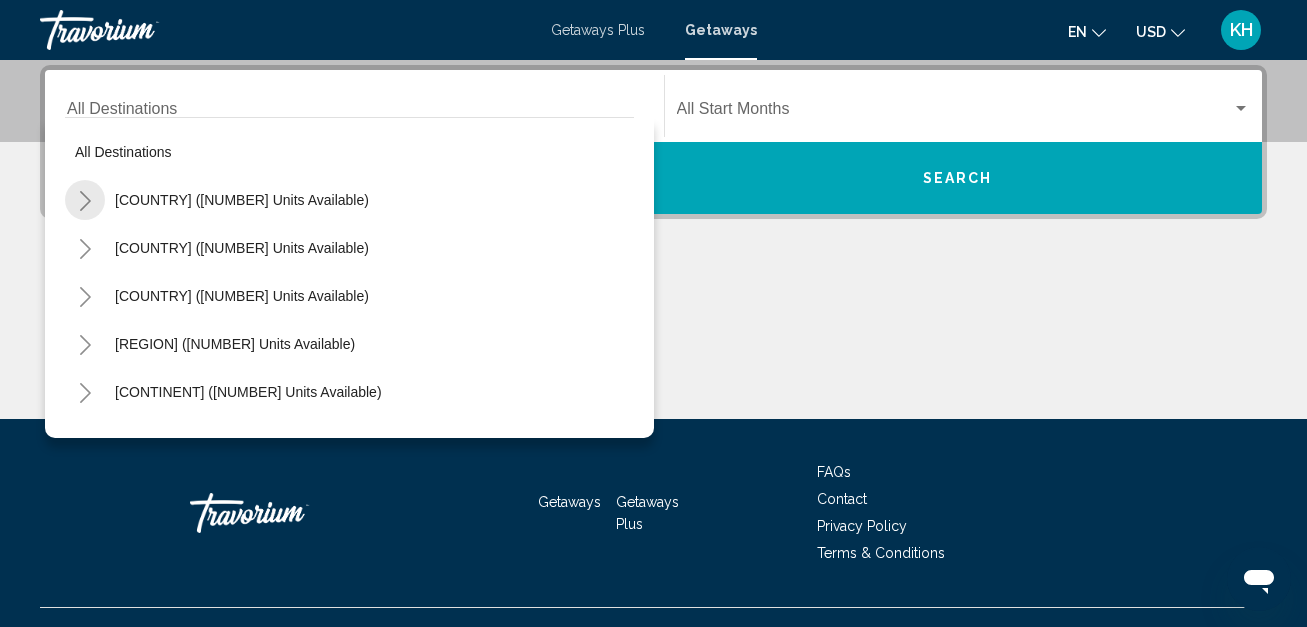 click 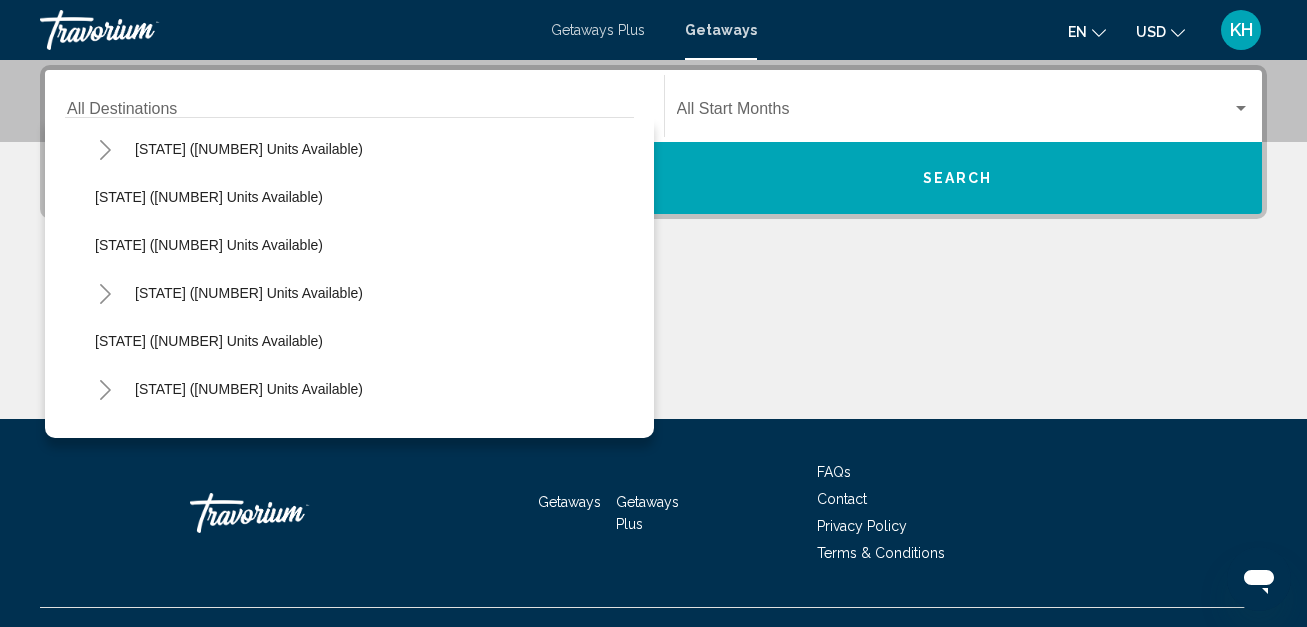 scroll, scrollTop: 264, scrollLeft: 0, axis: vertical 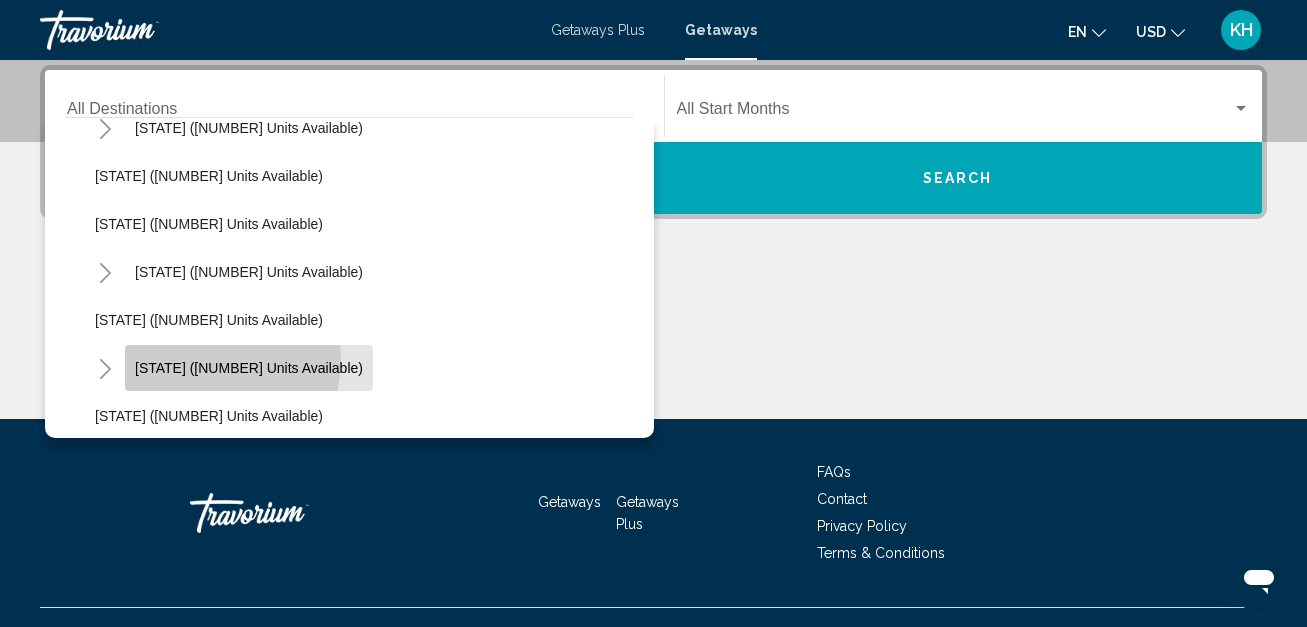 click on "[STATE] ([NUMBER] units available)" 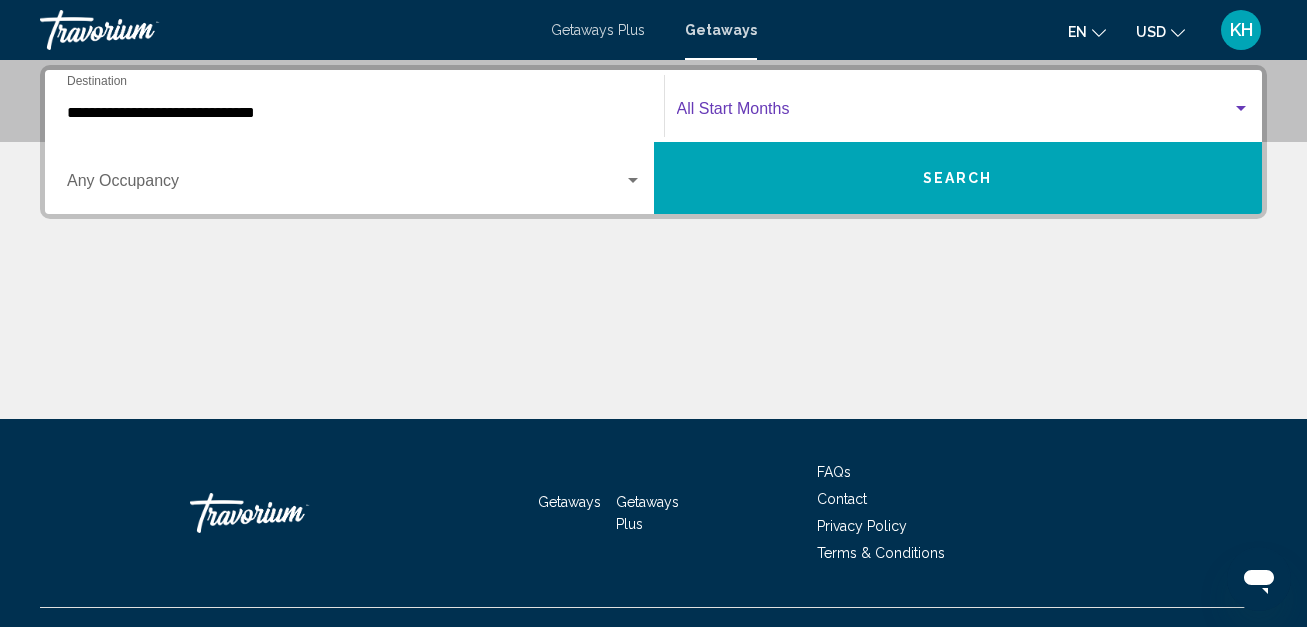 click at bounding box center [955, 113] 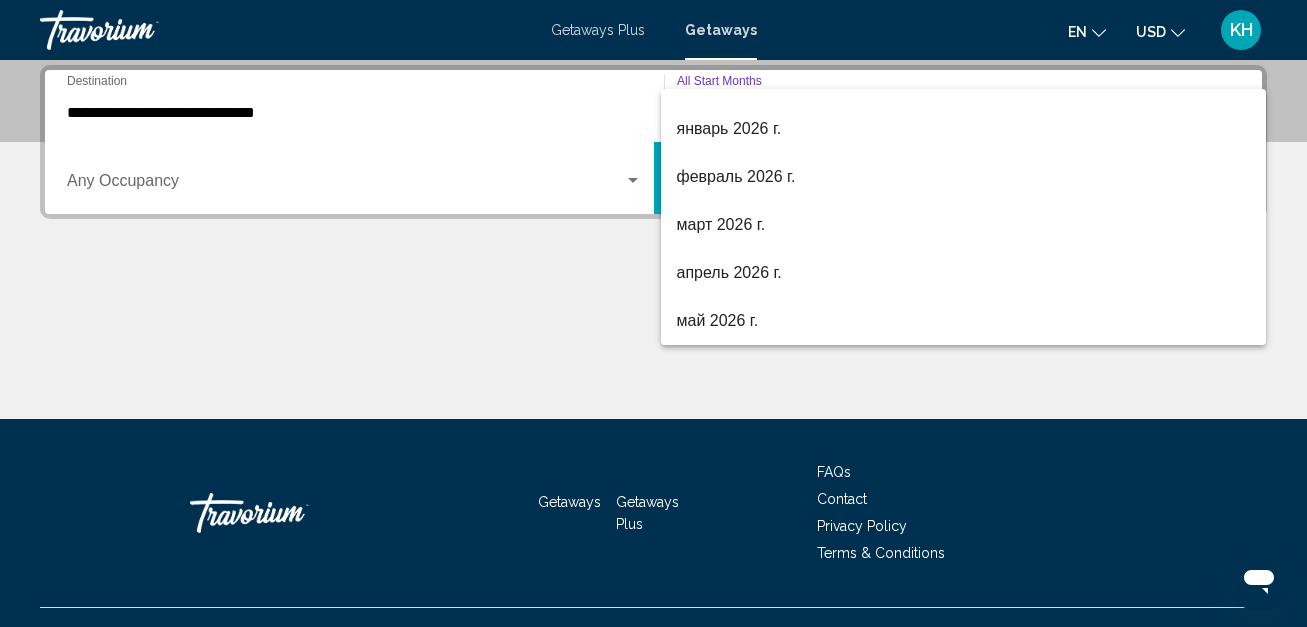 scroll, scrollTop: 280, scrollLeft: 0, axis: vertical 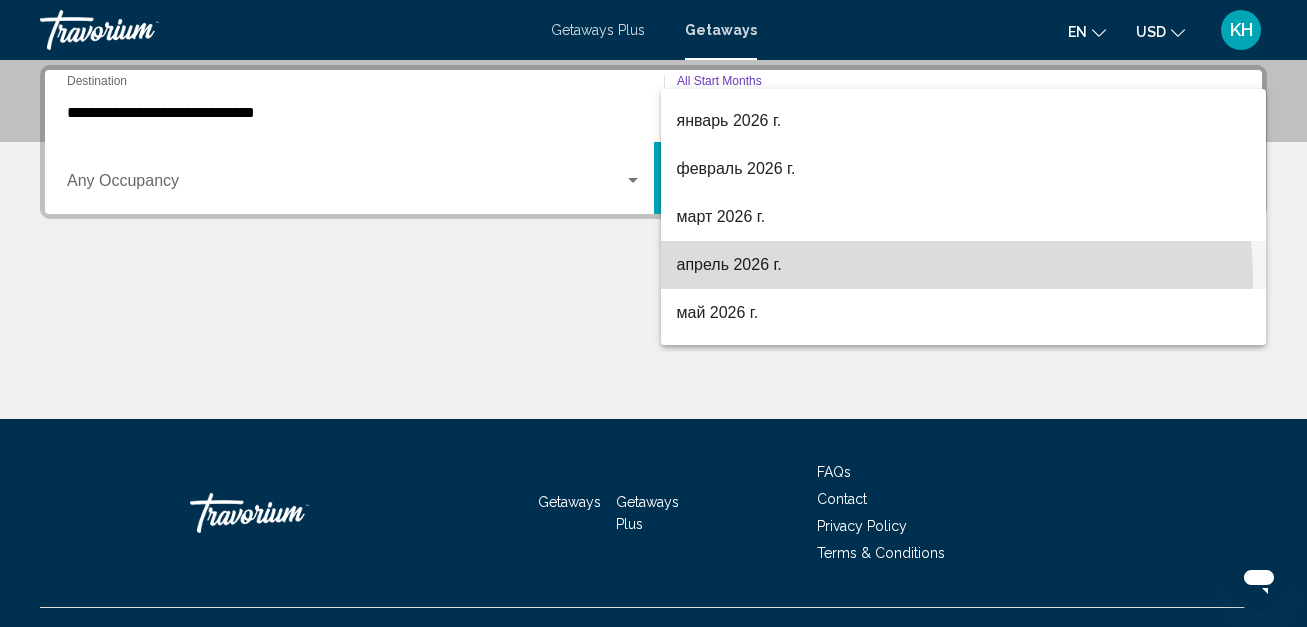click on "апрель 2026 г." at bounding box center [964, 265] 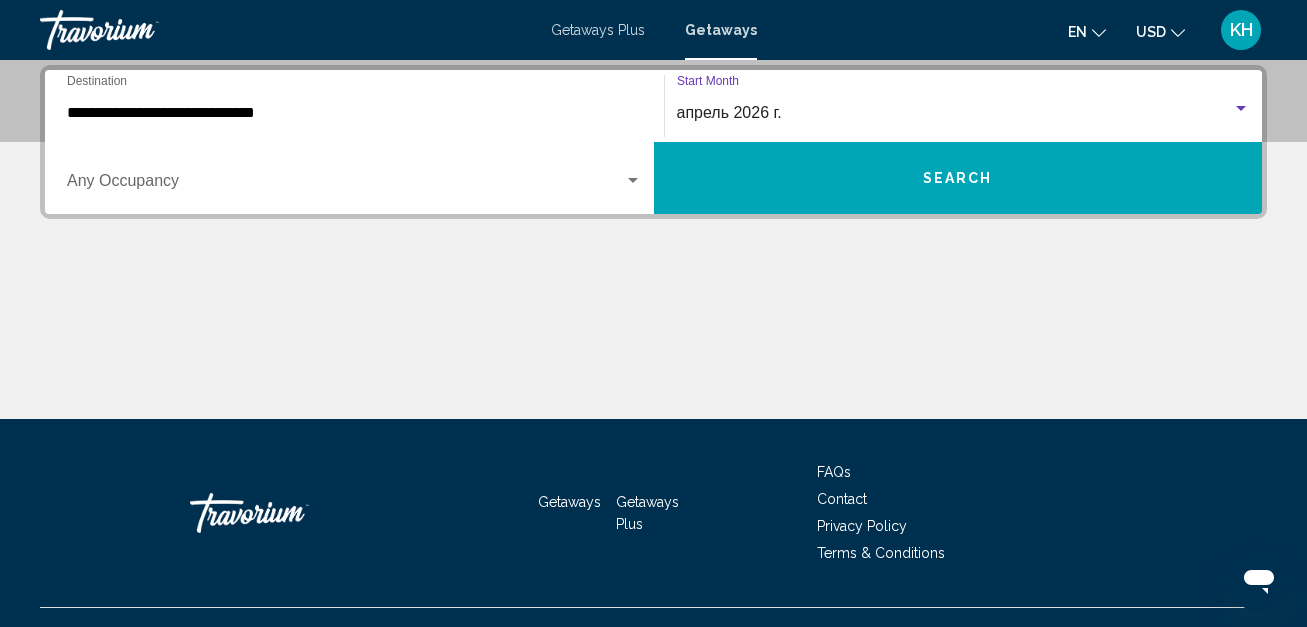 click at bounding box center [345, 185] 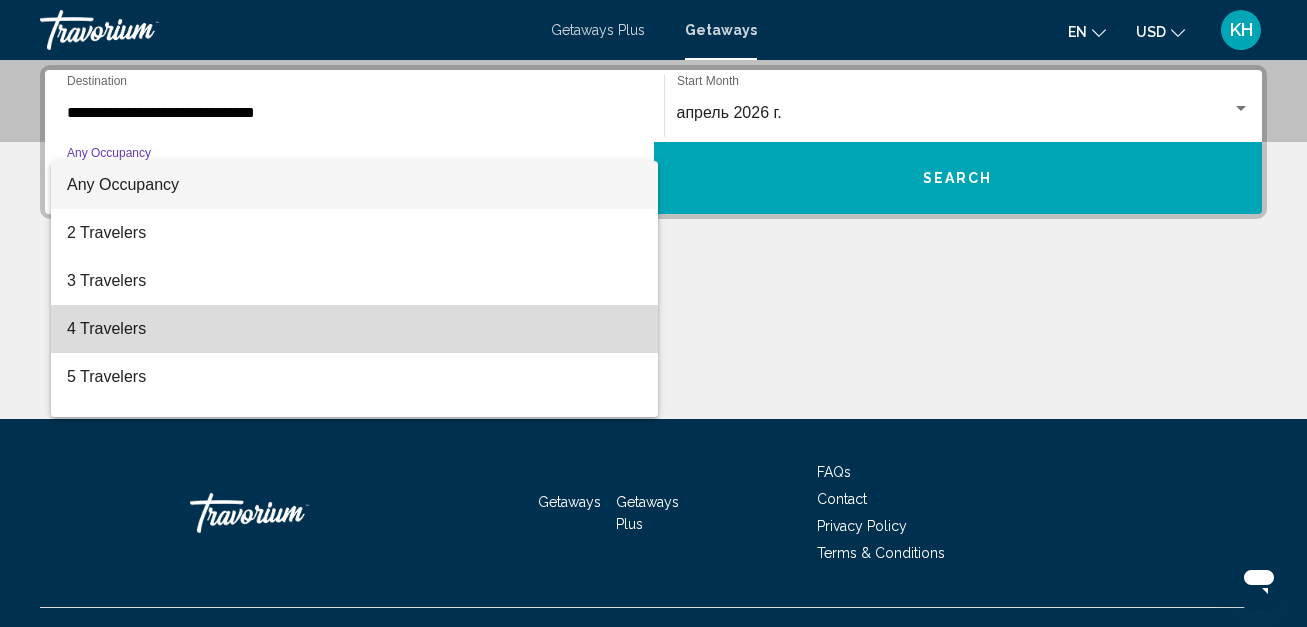 click on "4 Travelers" at bounding box center (354, 329) 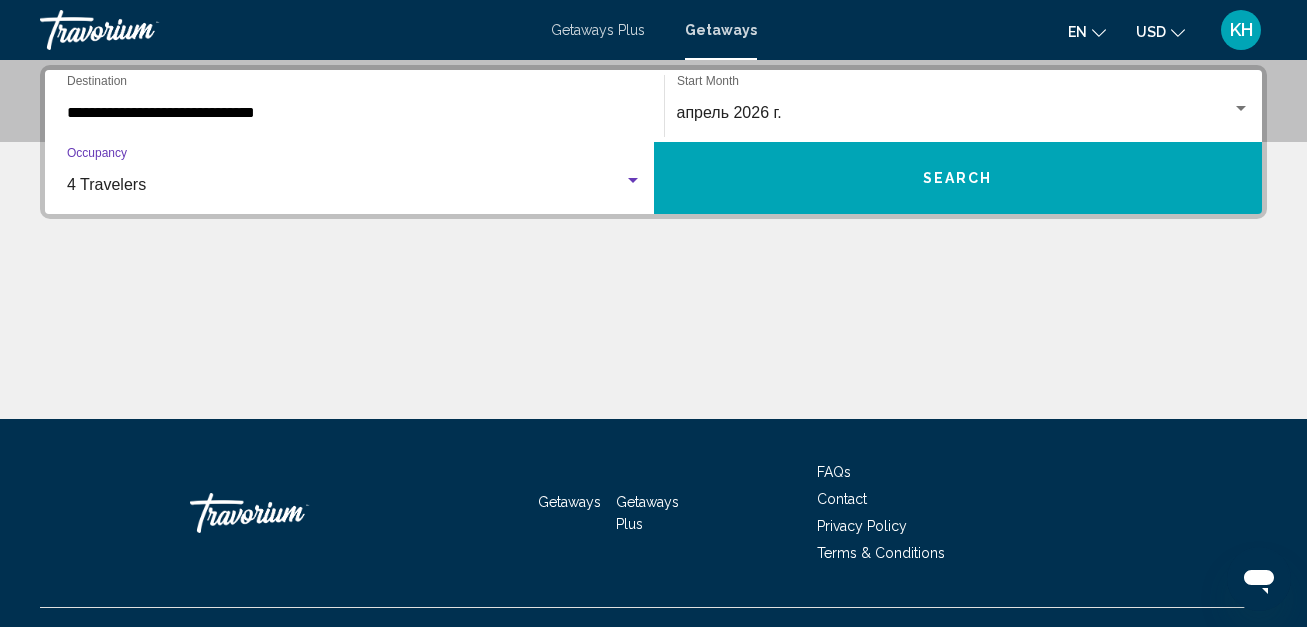 click on "Search" at bounding box center (958, 178) 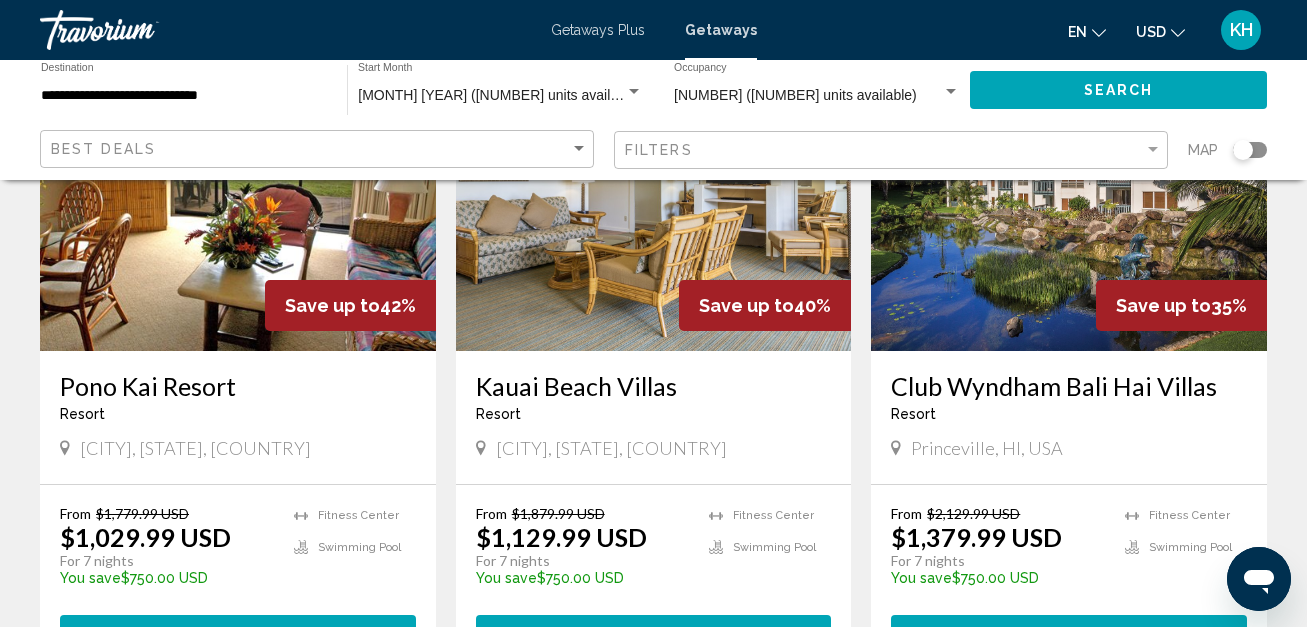 scroll, scrollTop: 250, scrollLeft: 0, axis: vertical 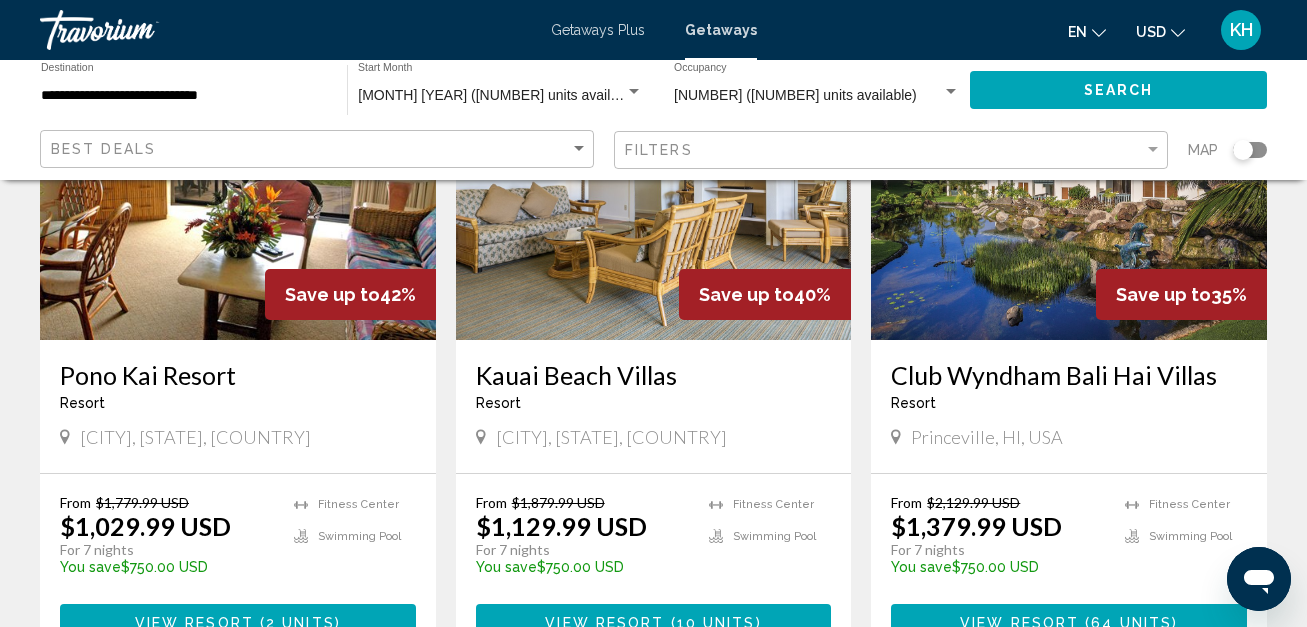 click on "Getaways Plus" at bounding box center (598, 30) 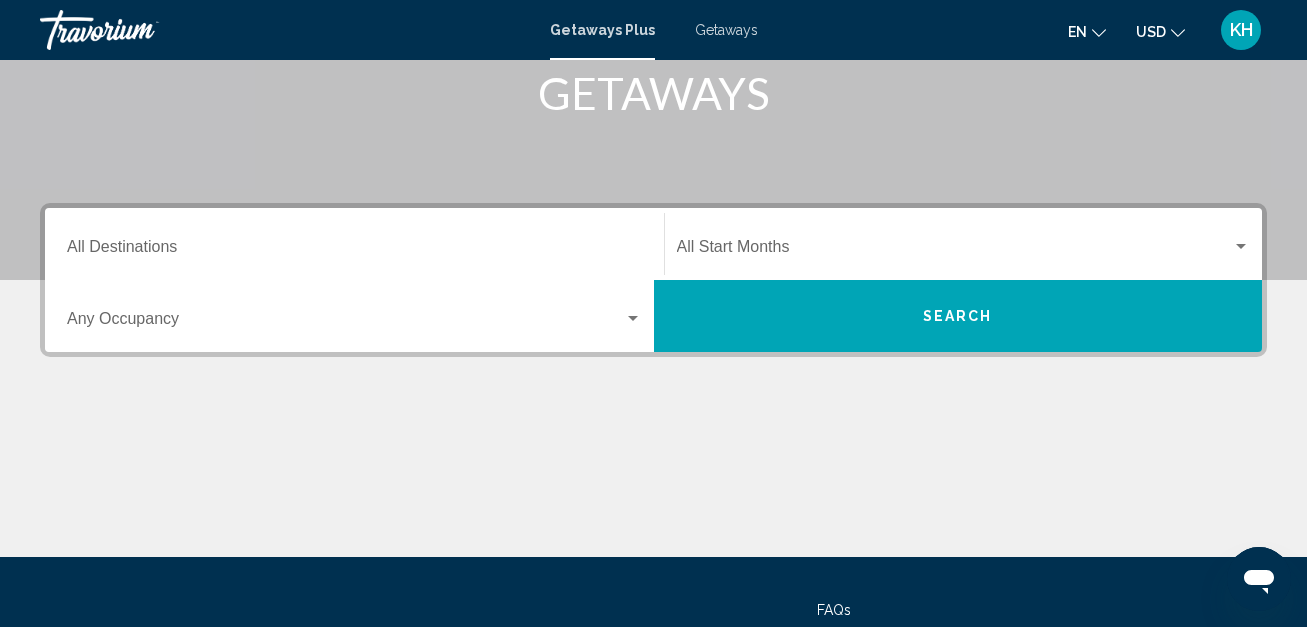 scroll, scrollTop: 323, scrollLeft: 0, axis: vertical 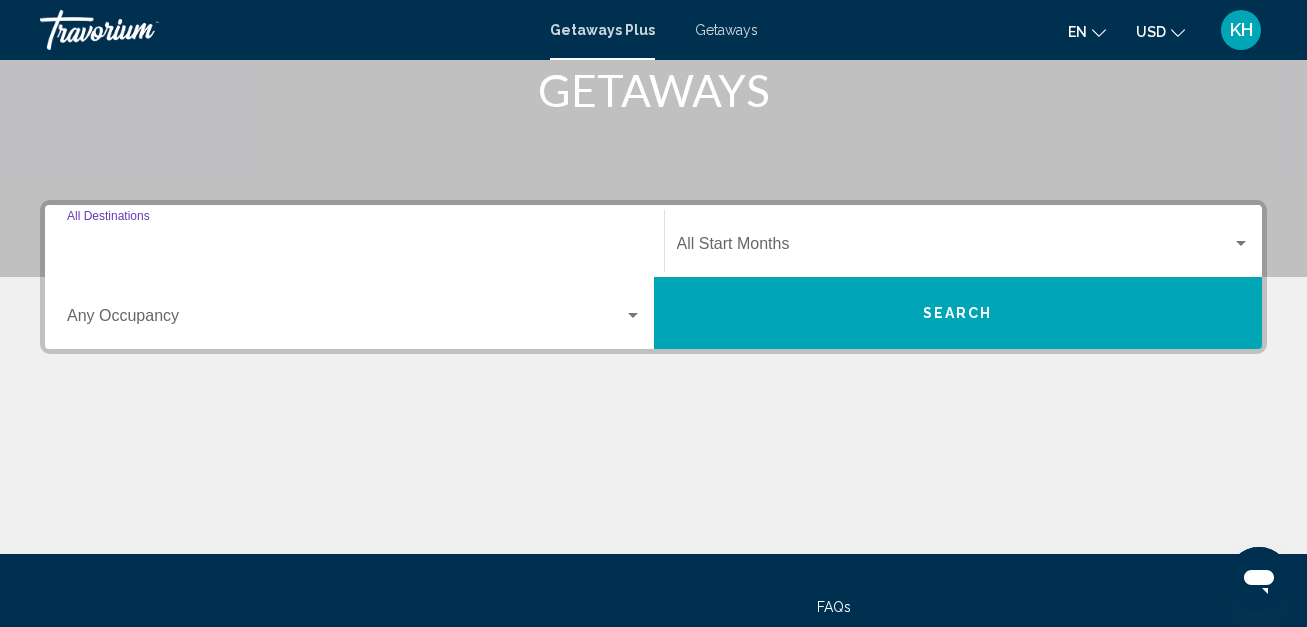 click on "Destination All Destinations" at bounding box center (354, 248) 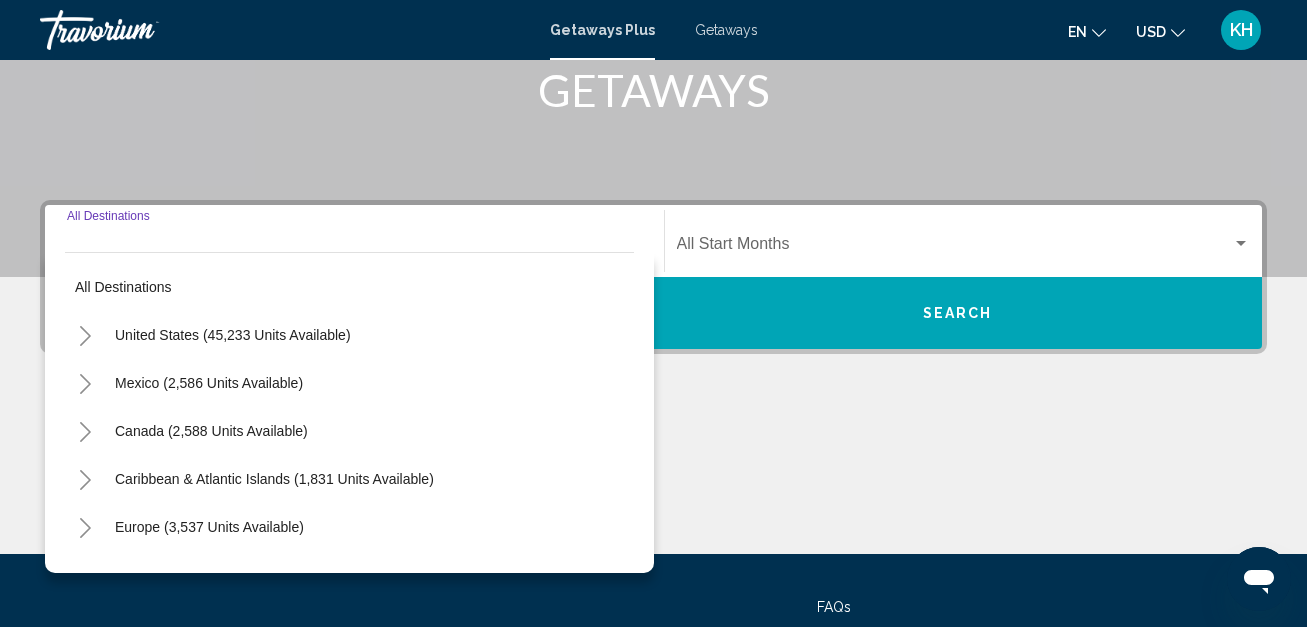 scroll, scrollTop: 458, scrollLeft: 0, axis: vertical 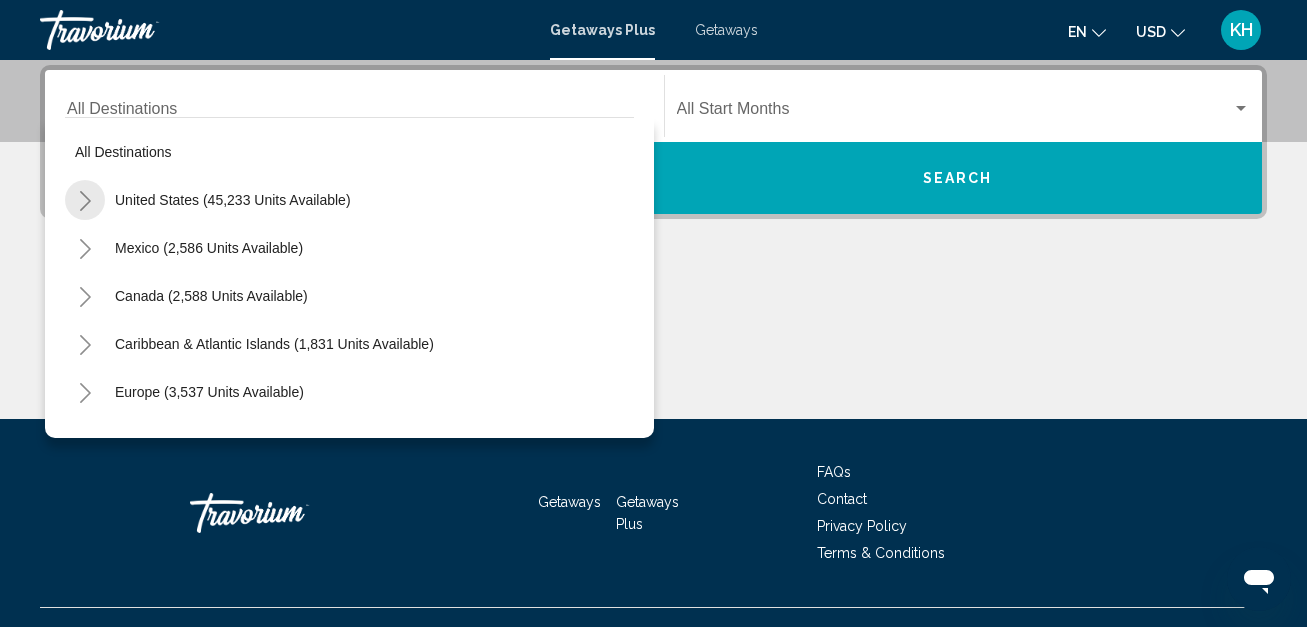click 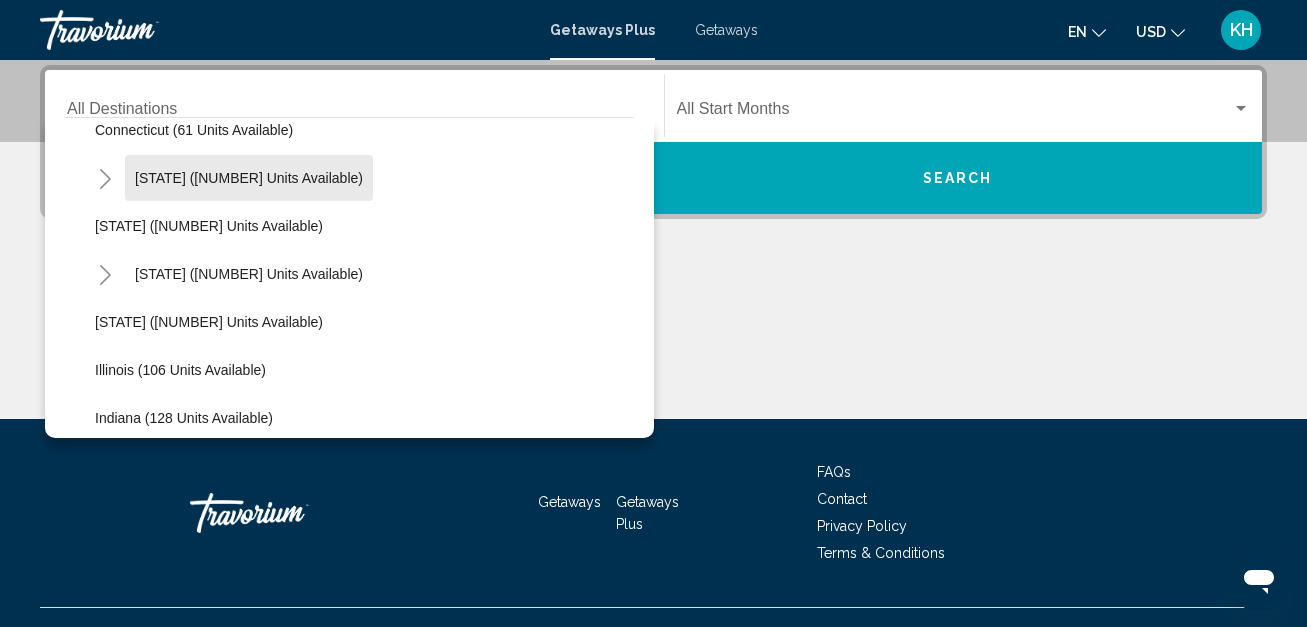 scroll, scrollTop: 314, scrollLeft: 0, axis: vertical 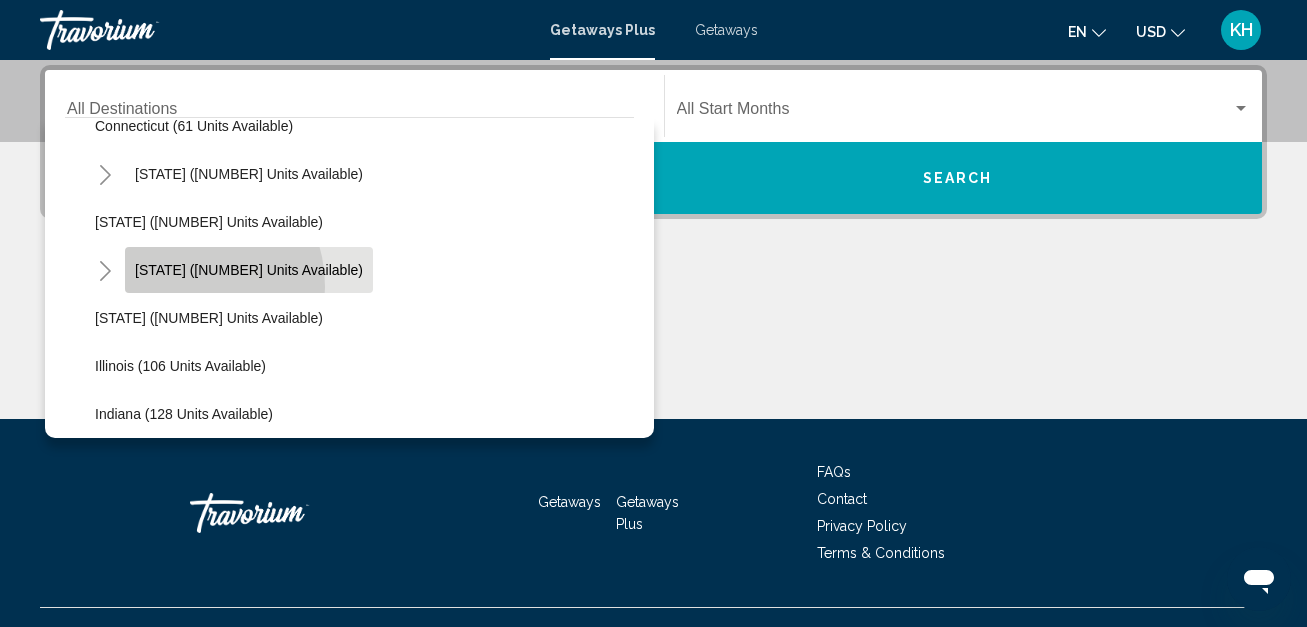 click on "[STATE] ([NUMBER] units available)" 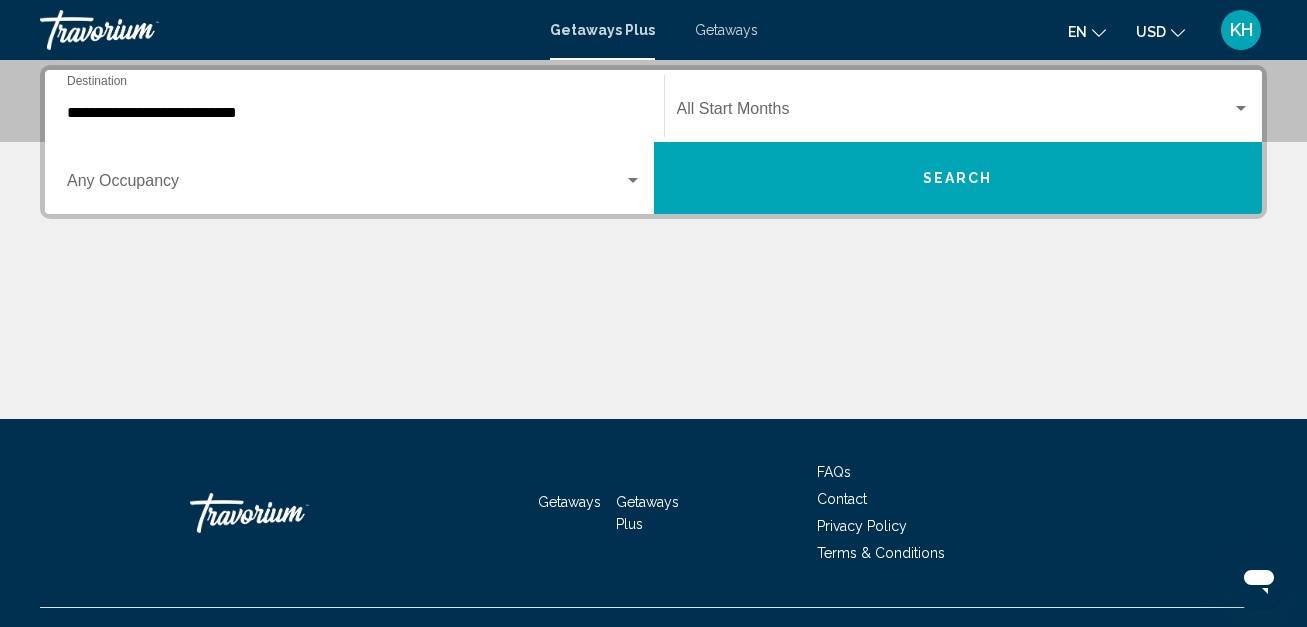 click on "Start Month All Start Months" 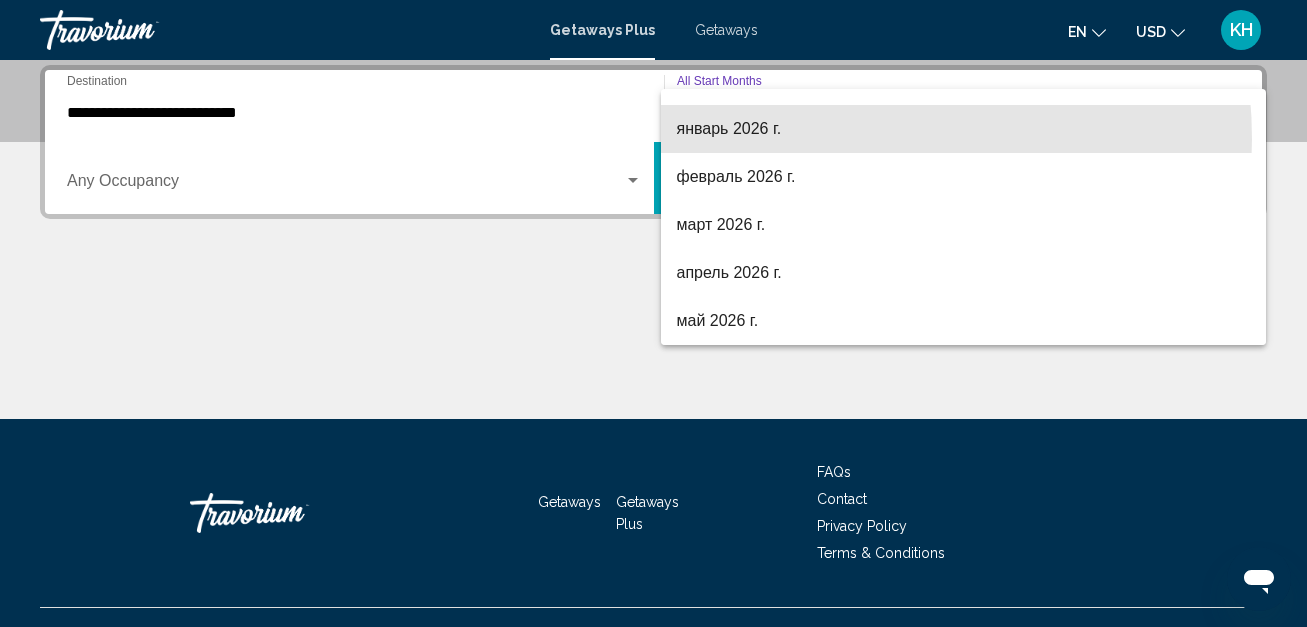 scroll, scrollTop: 278, scrollLeft: 0, axis: vertical 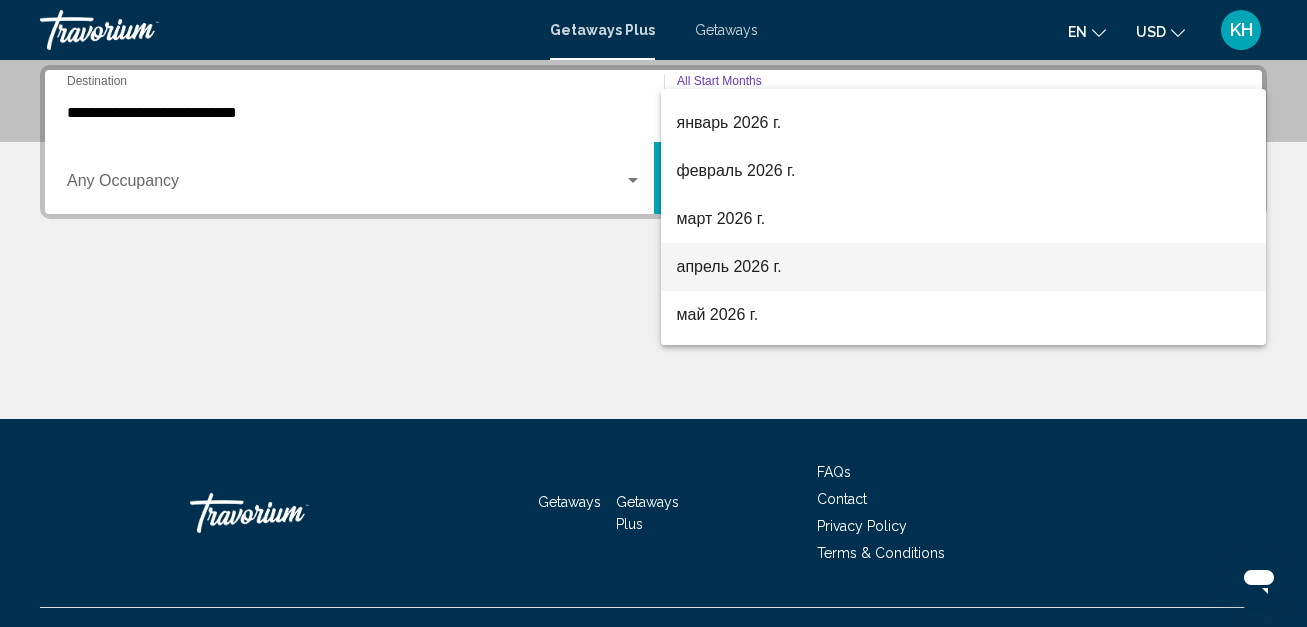 click on "апрель 2026 г." at bounding box center (964, 267) 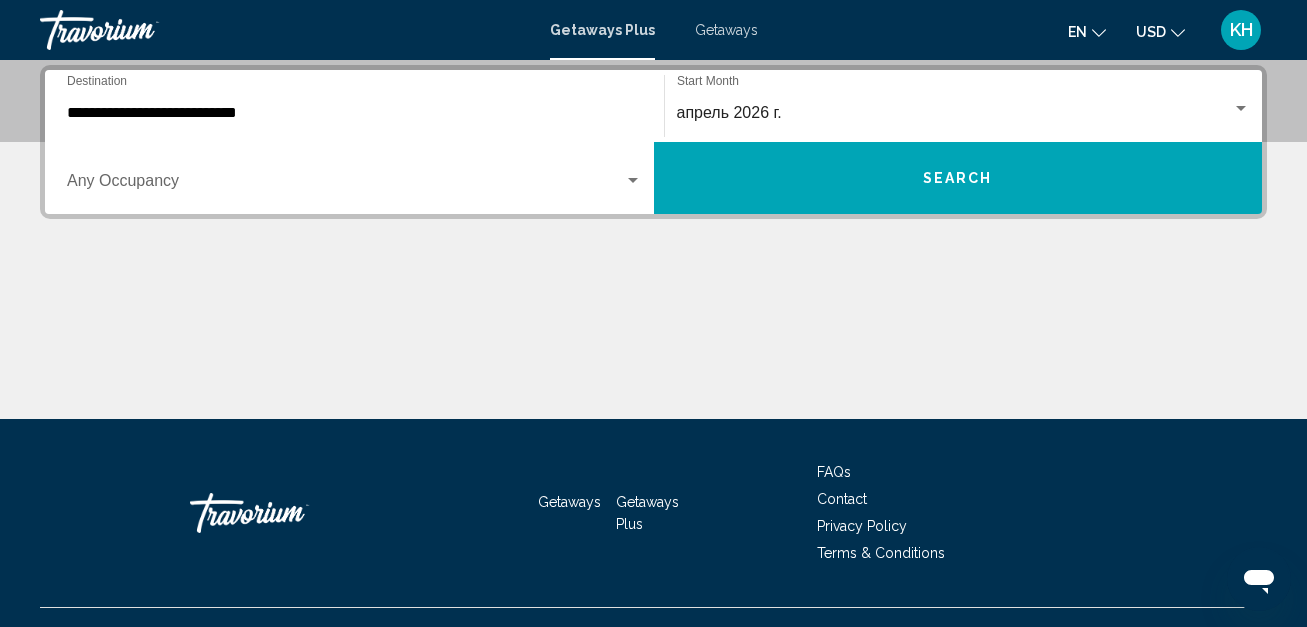 click on "Occupancy Any Occupancy" at bounding box center [354, 178] 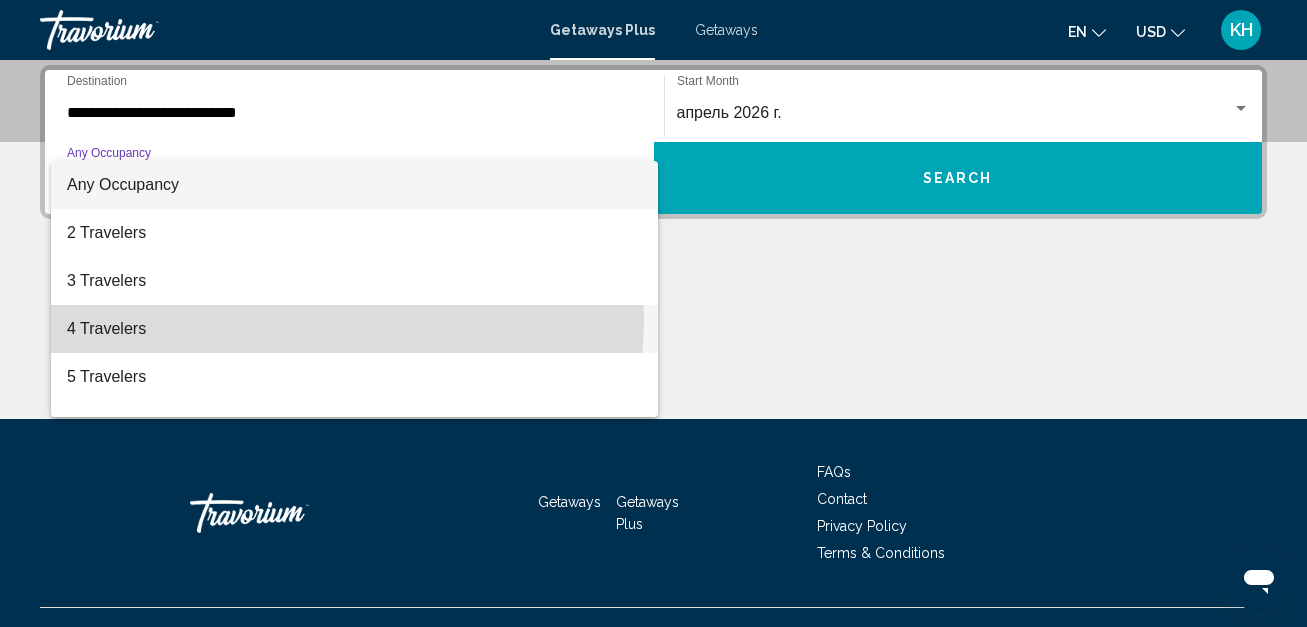 click on "4 Travelers" at bounding box center [354, 329] 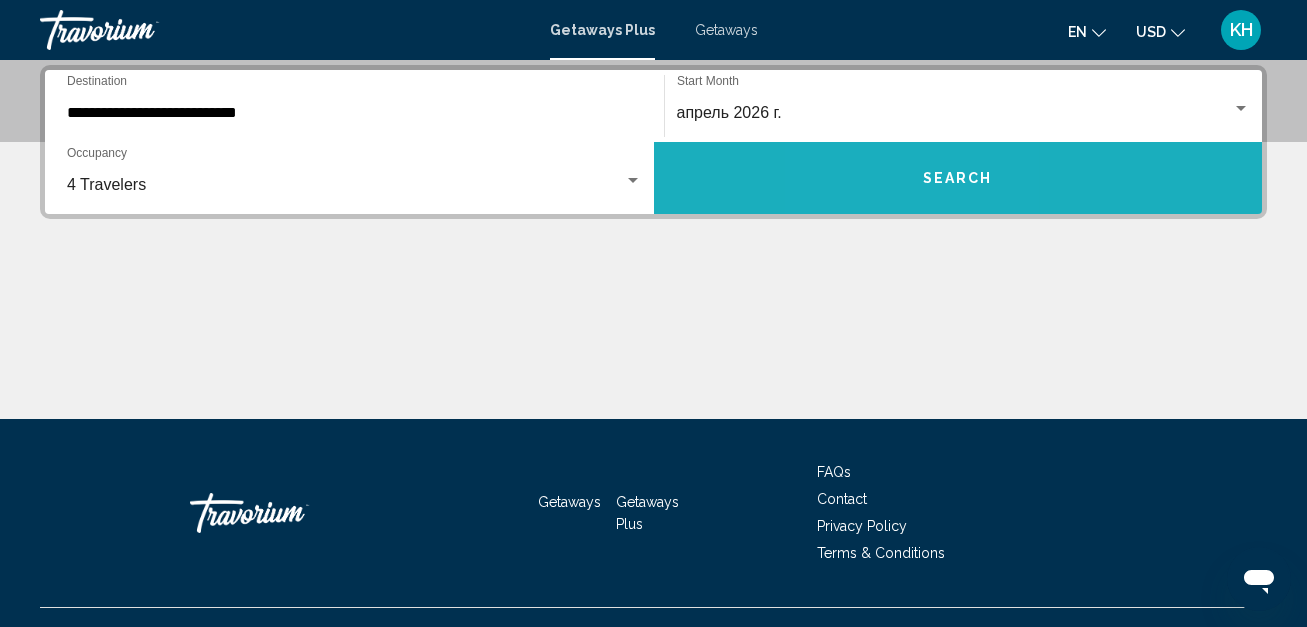 click on "Search" at bounding box center [958, 178] 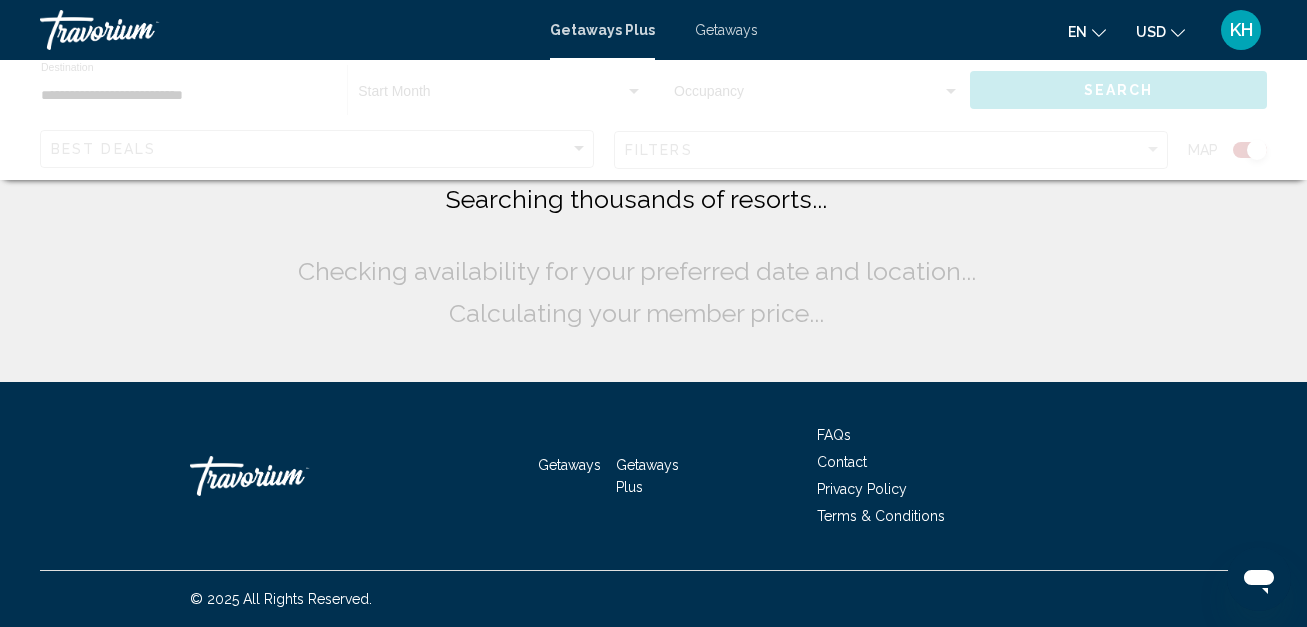 scroll, scrollTop: 0, scrollLeft: 0, axis: both 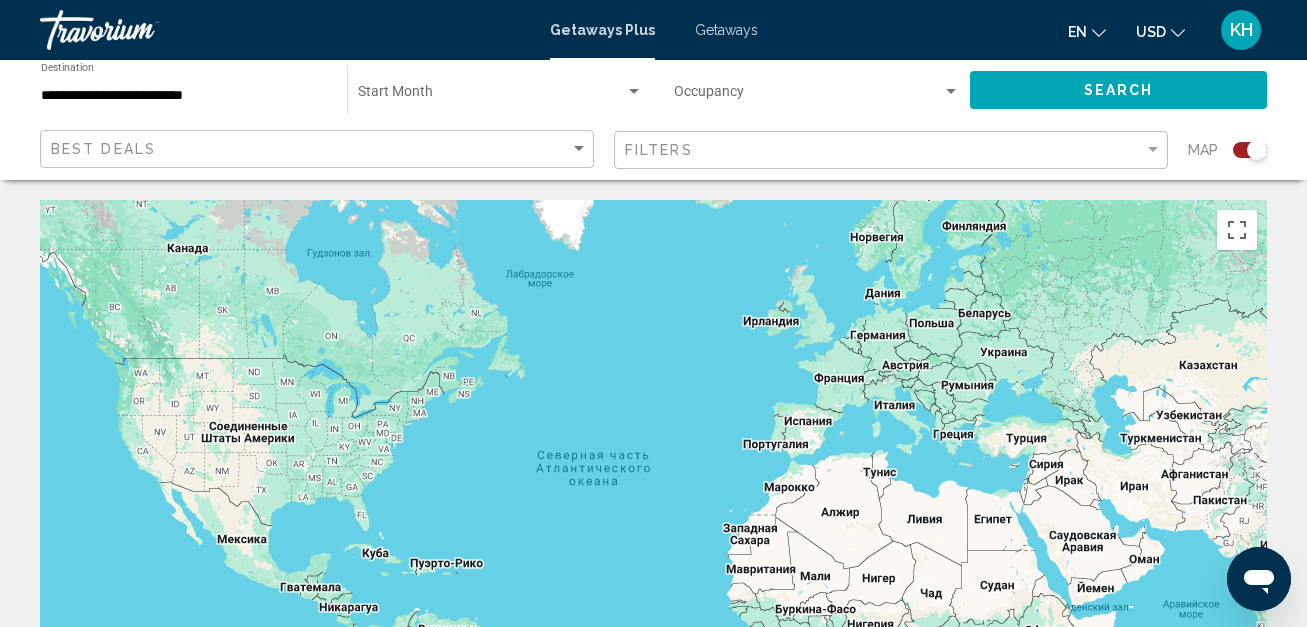 click 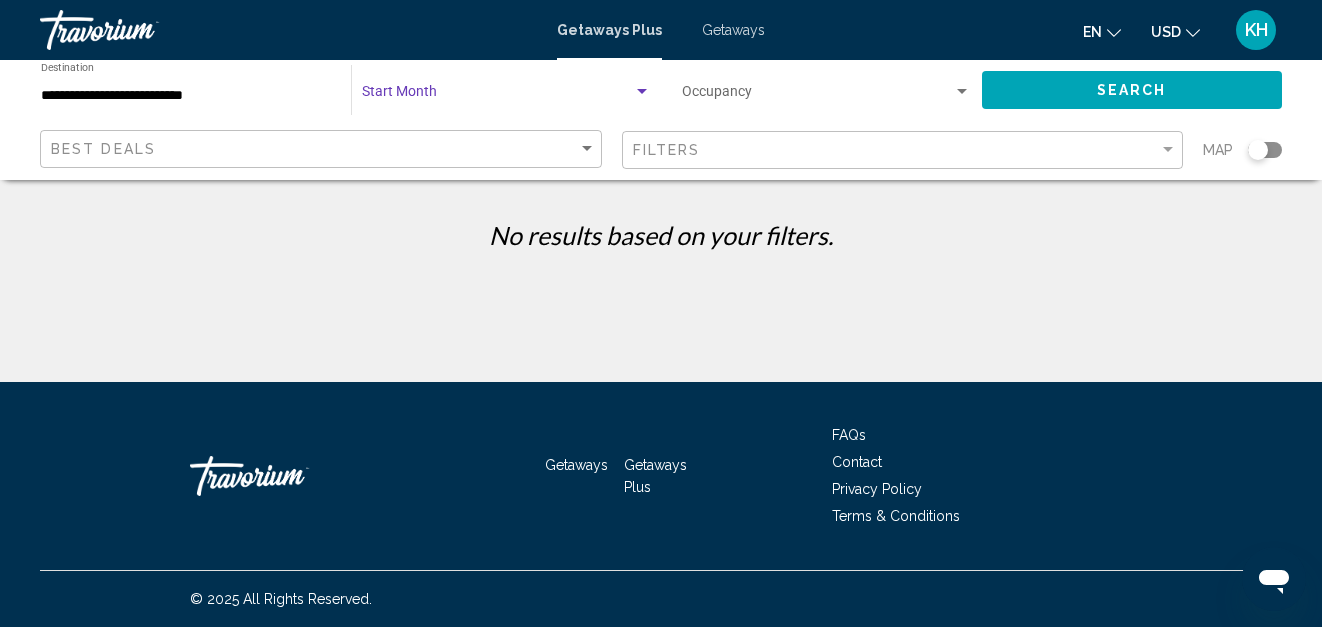 click at bounding box center (497, 96) 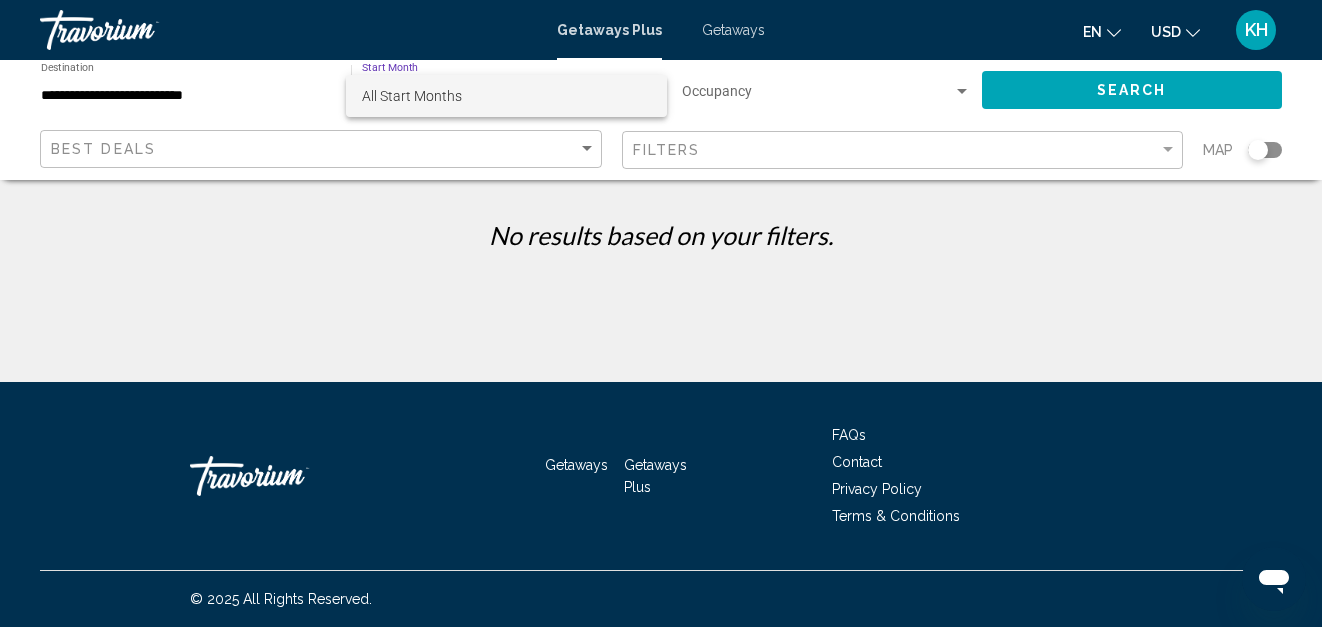 click at bounding box center (661, 313) 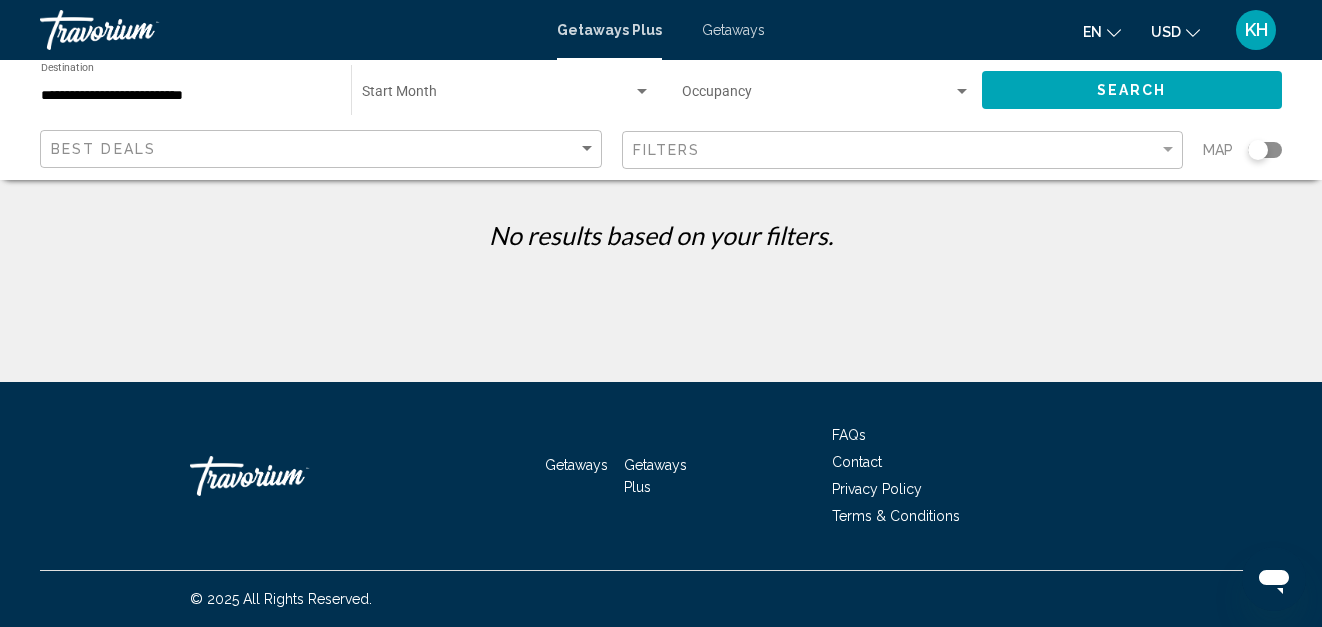 click on "Getaways" at bounding box center (733, 30) 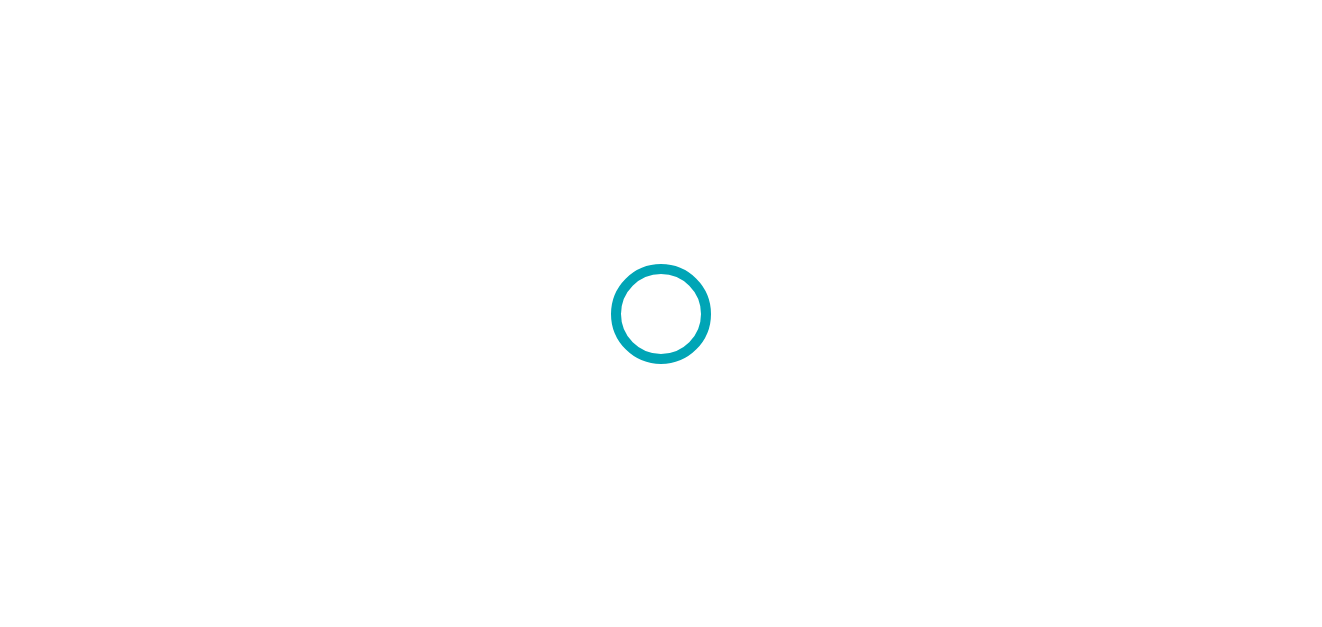 scroll, scrollTop: 0, scrollLeft: 0, axis: both 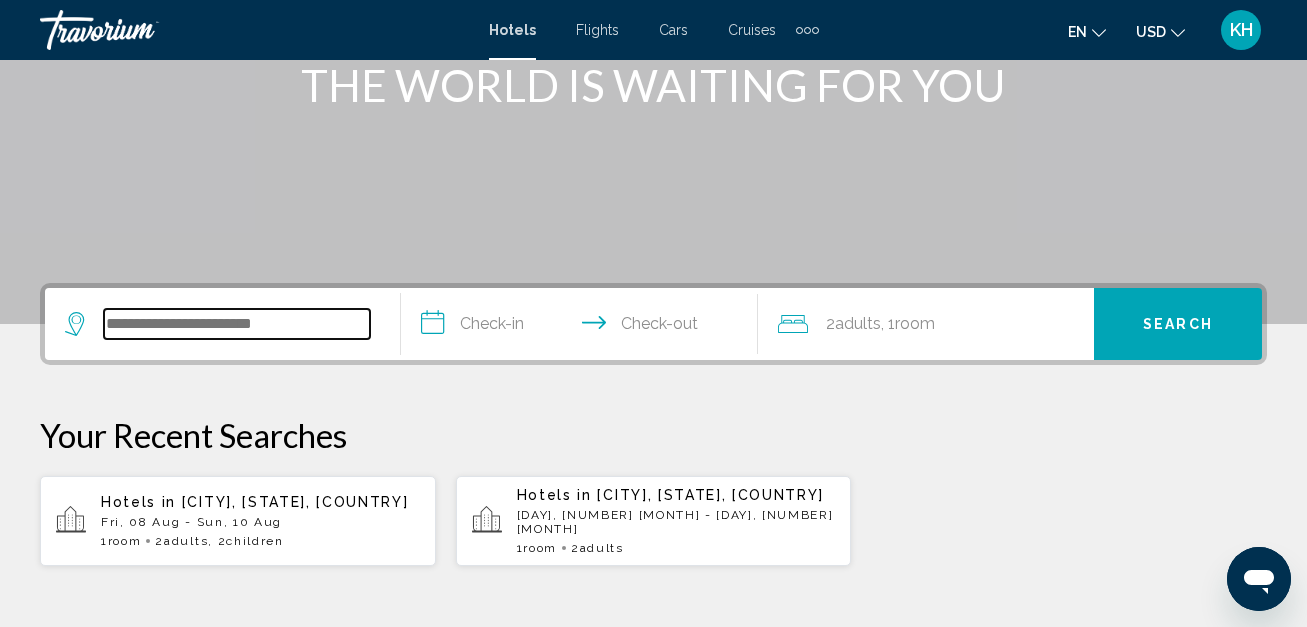 click at bounding box center [237, 324] 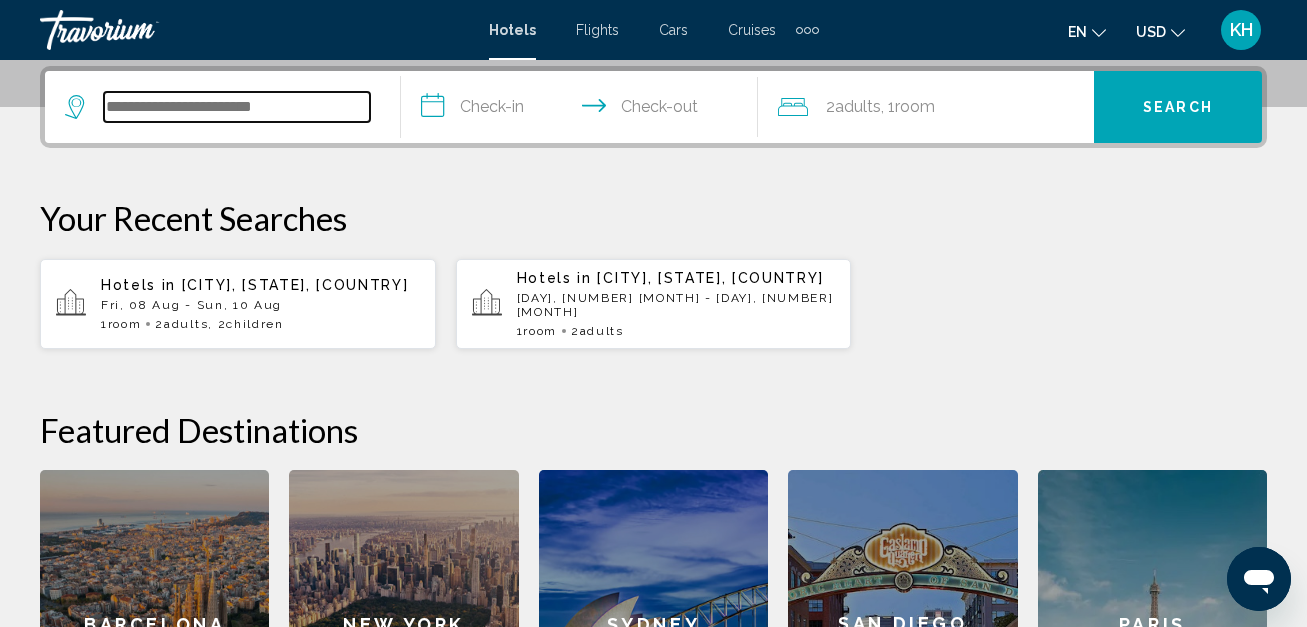 scroll, scrollTop: 494, scrollLeft: 0, axis: vertical 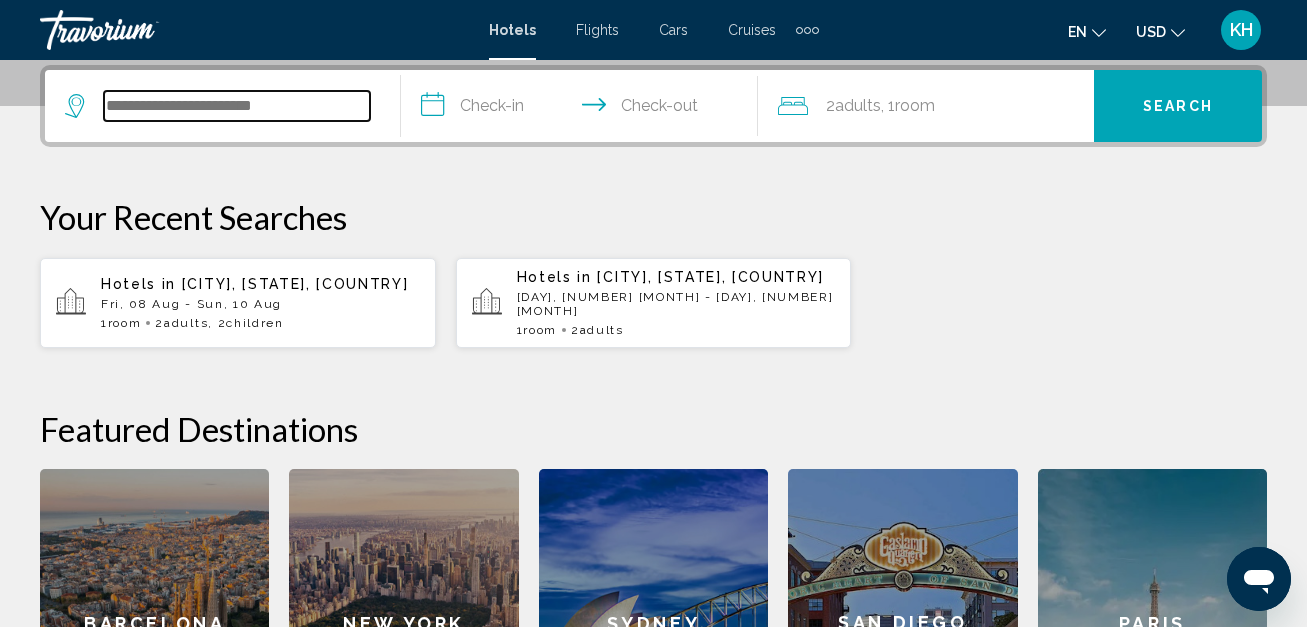 type on "*" 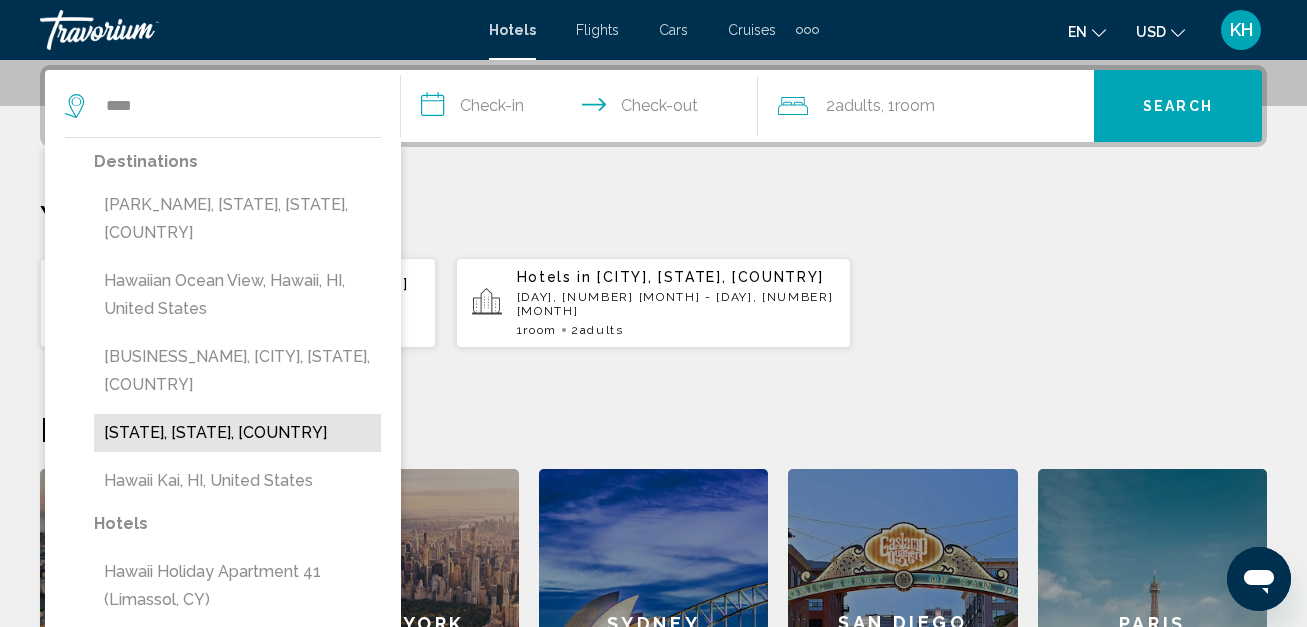 click on "Hawaii, HI, United States" at bounding box center (237, 433) 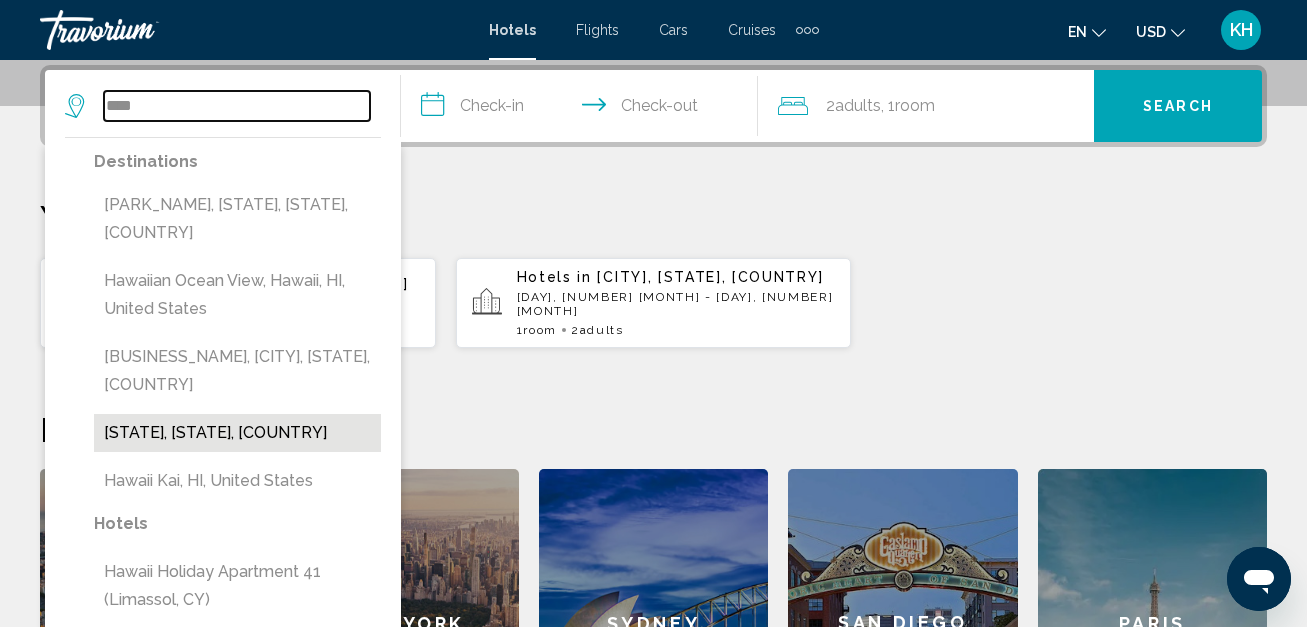 type on "**********" 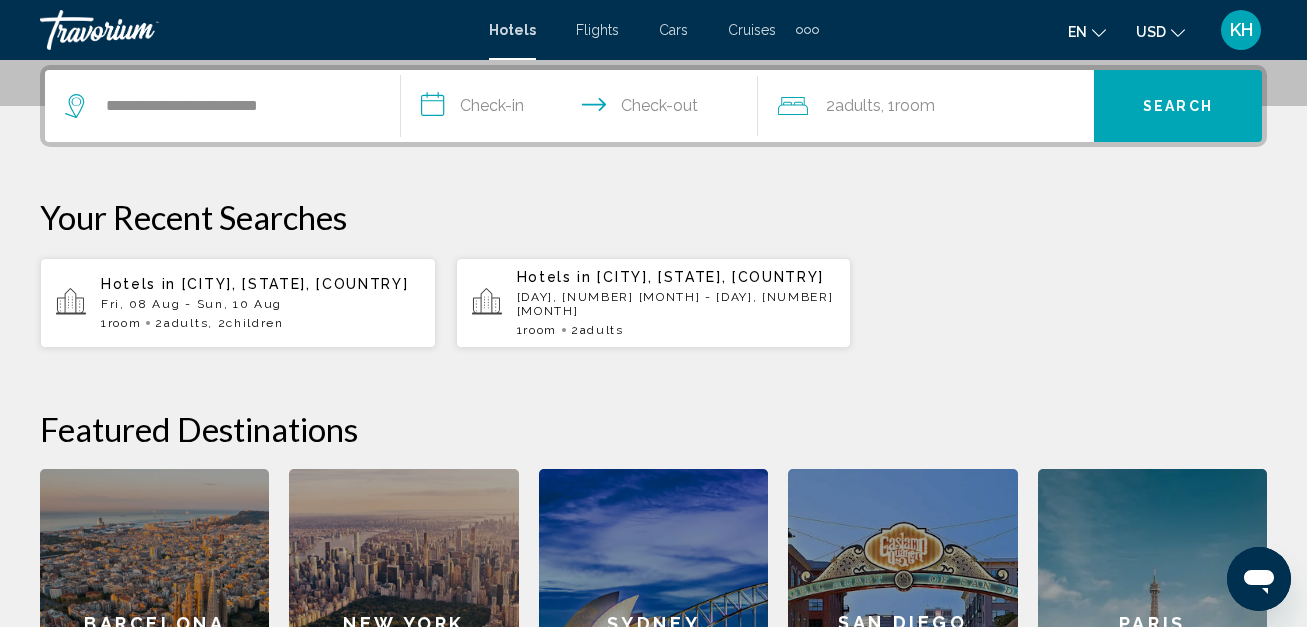 click on "**********" at bounding box center (583, 109) 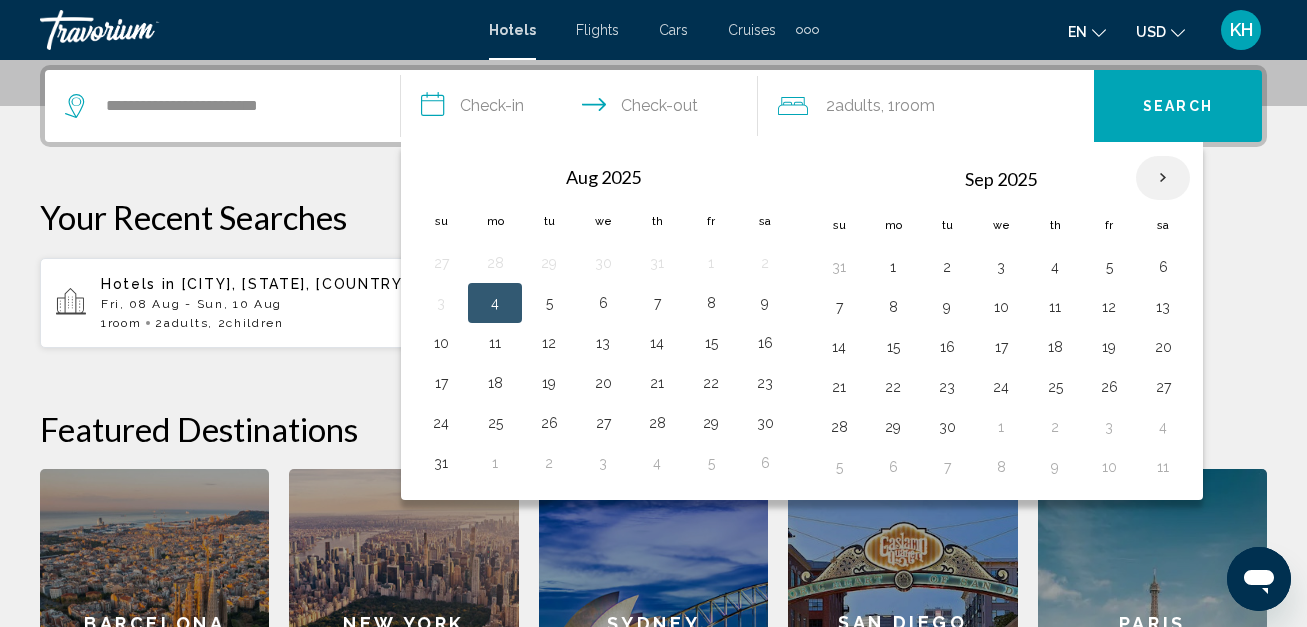 click at bounding box center (1163, 178) 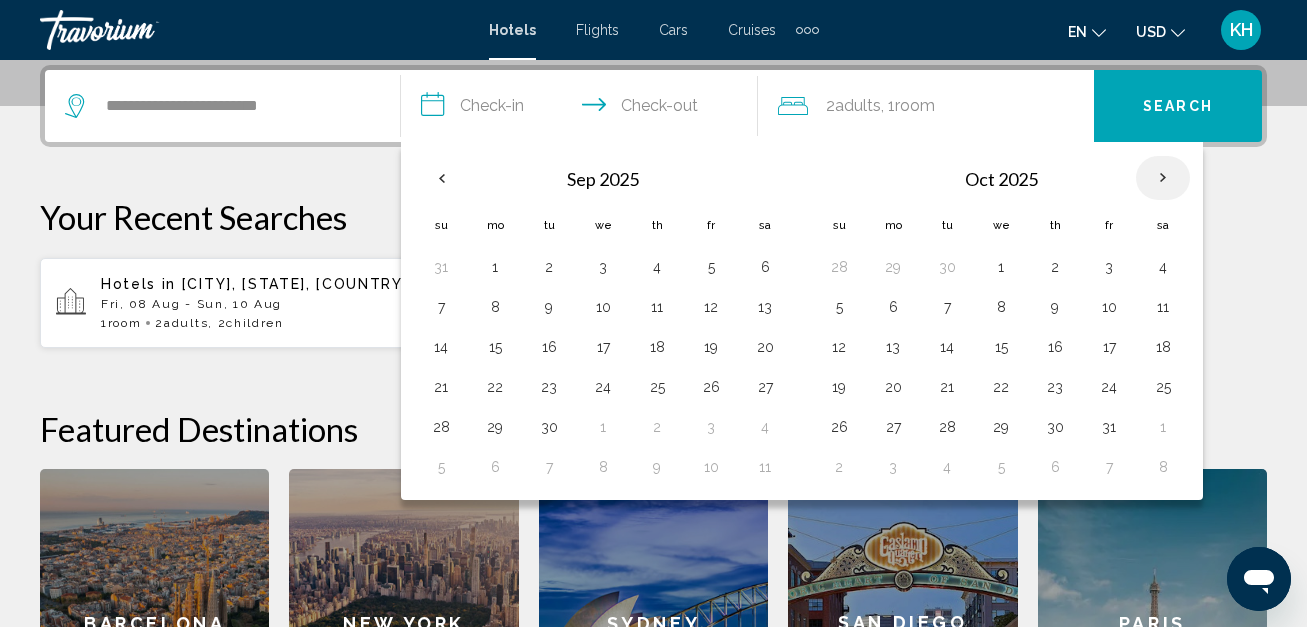 click at bounding box center (1163, 178) 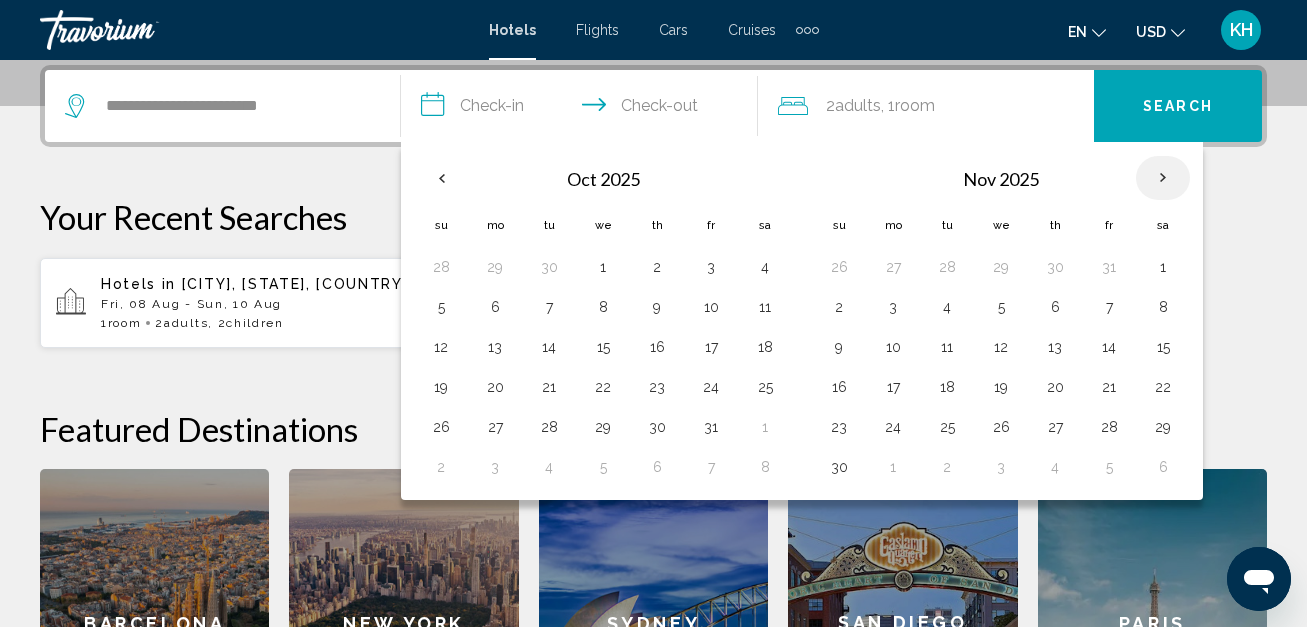 click at bounding box center (1163, 178) 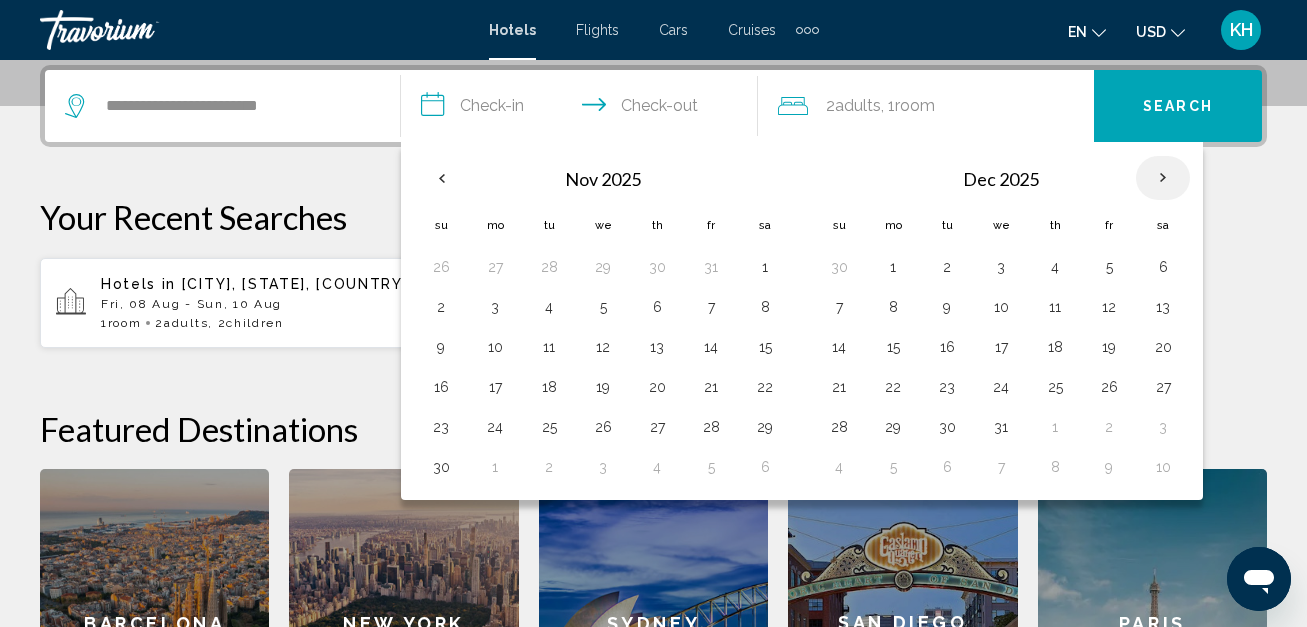 click at bounding box center (1163, 178) 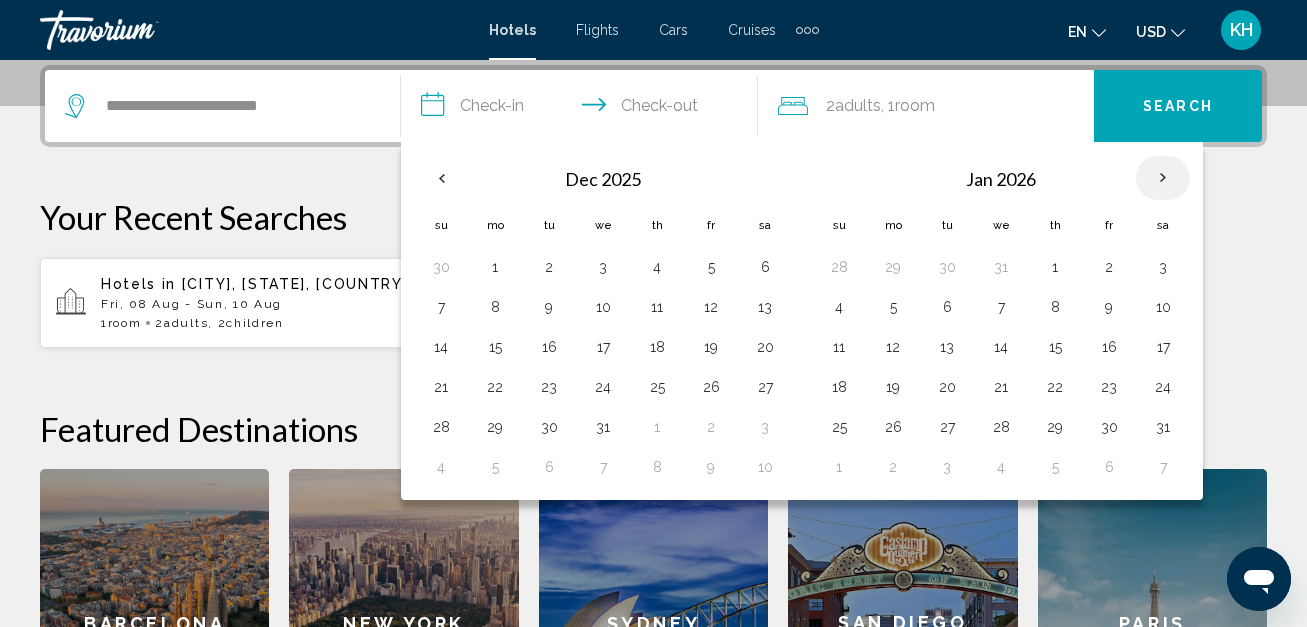 click at bounding box center [1163, 178] 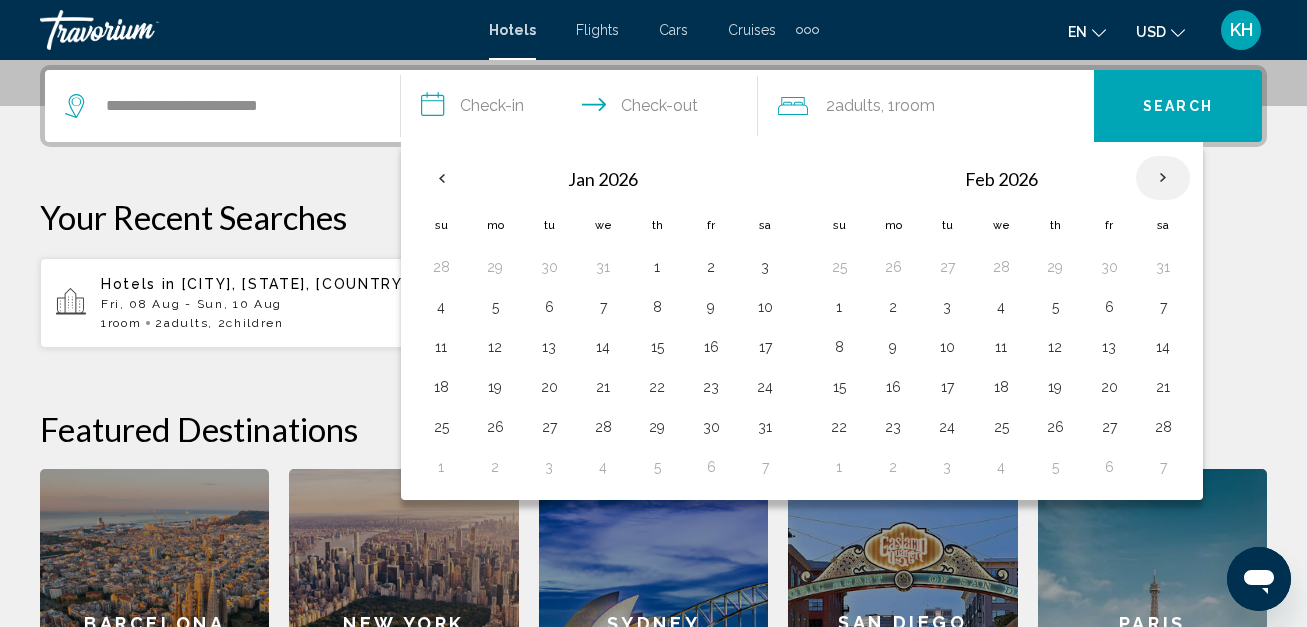 click at bounding box center (1163, 178) 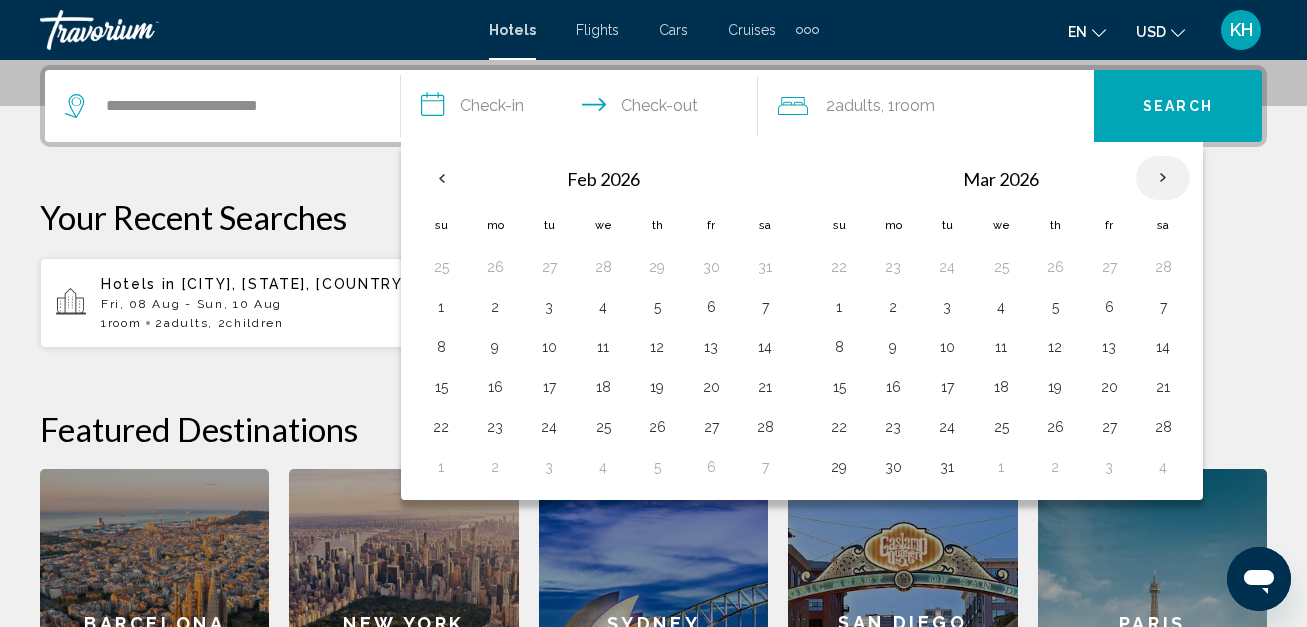 click at bounding box center (1163, 178) 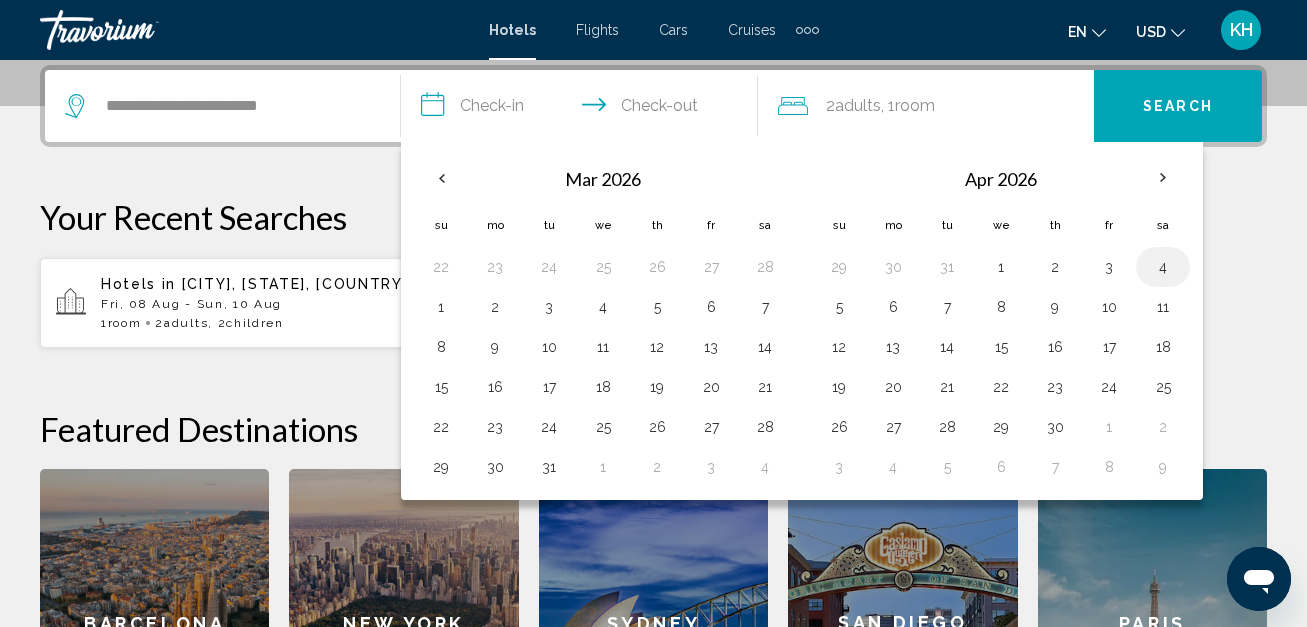 click on "4" at bounding box center [1163, 267] 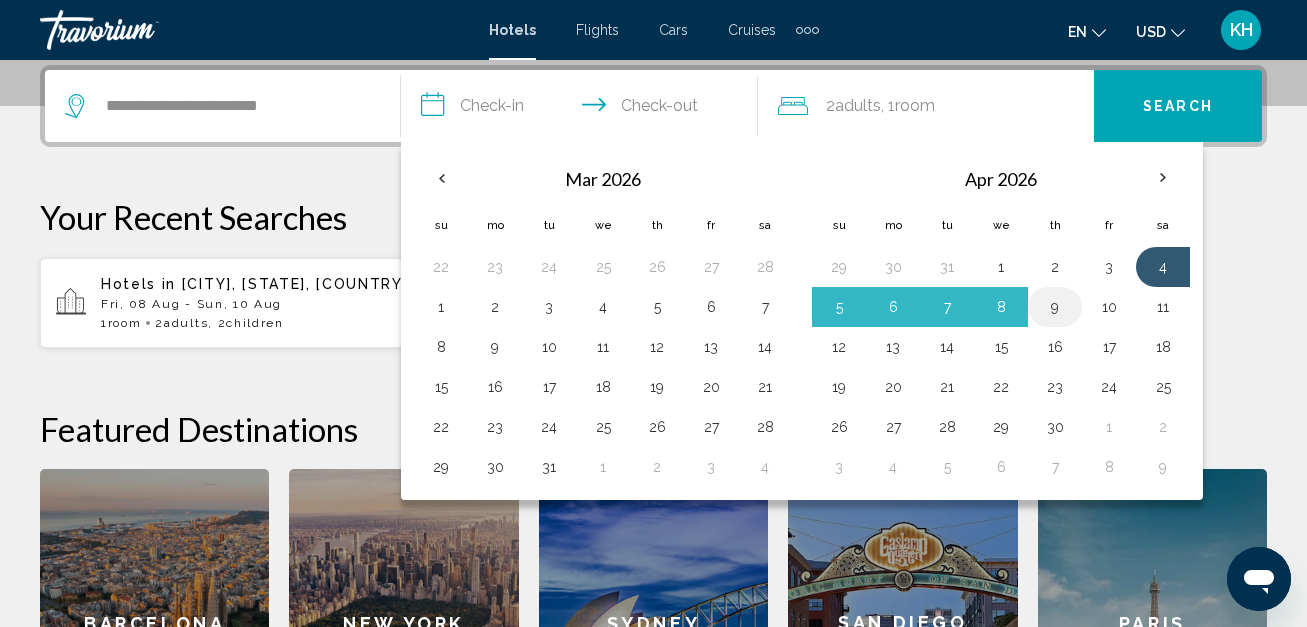 click on "9" at bounding box center (1055, 307) 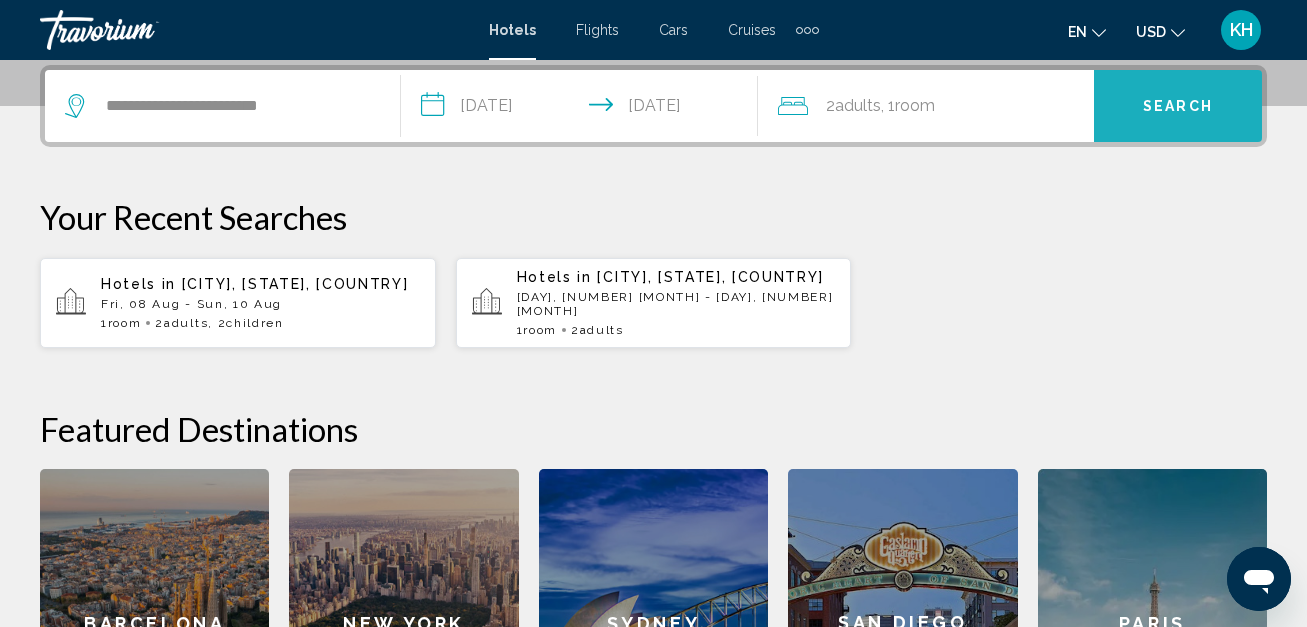 click on "Search" at bounding box center [1178, 107] 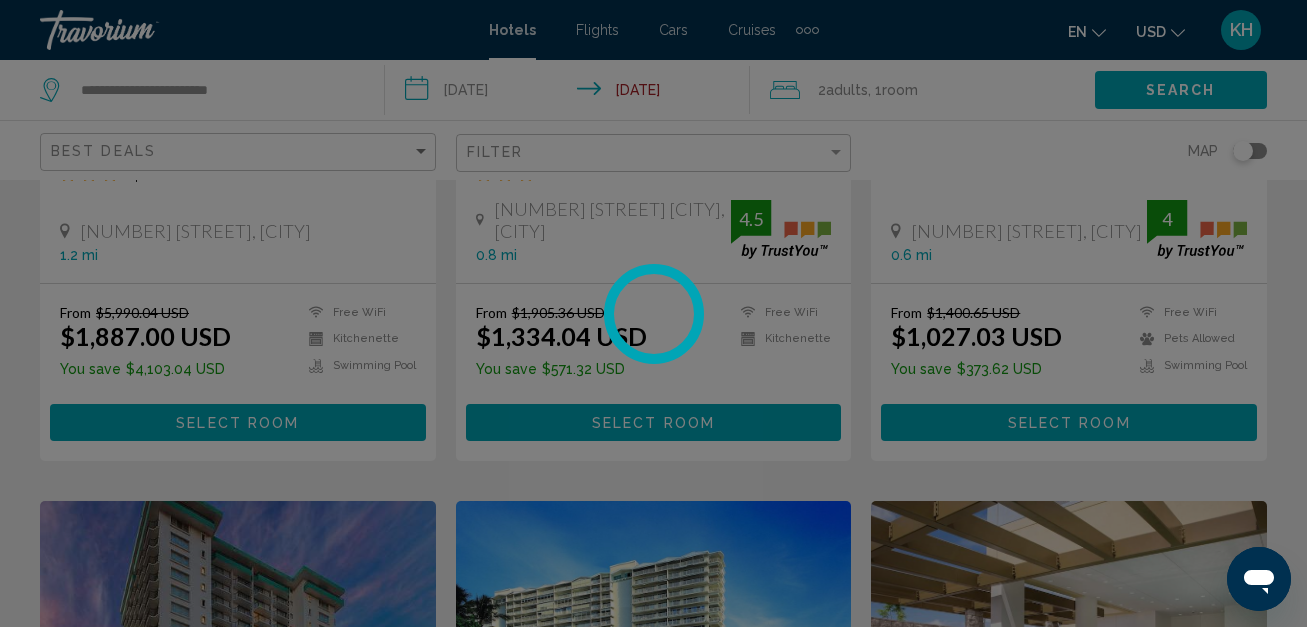 scroll, scrollTop: 0, scrollLeft: 0, axis: both 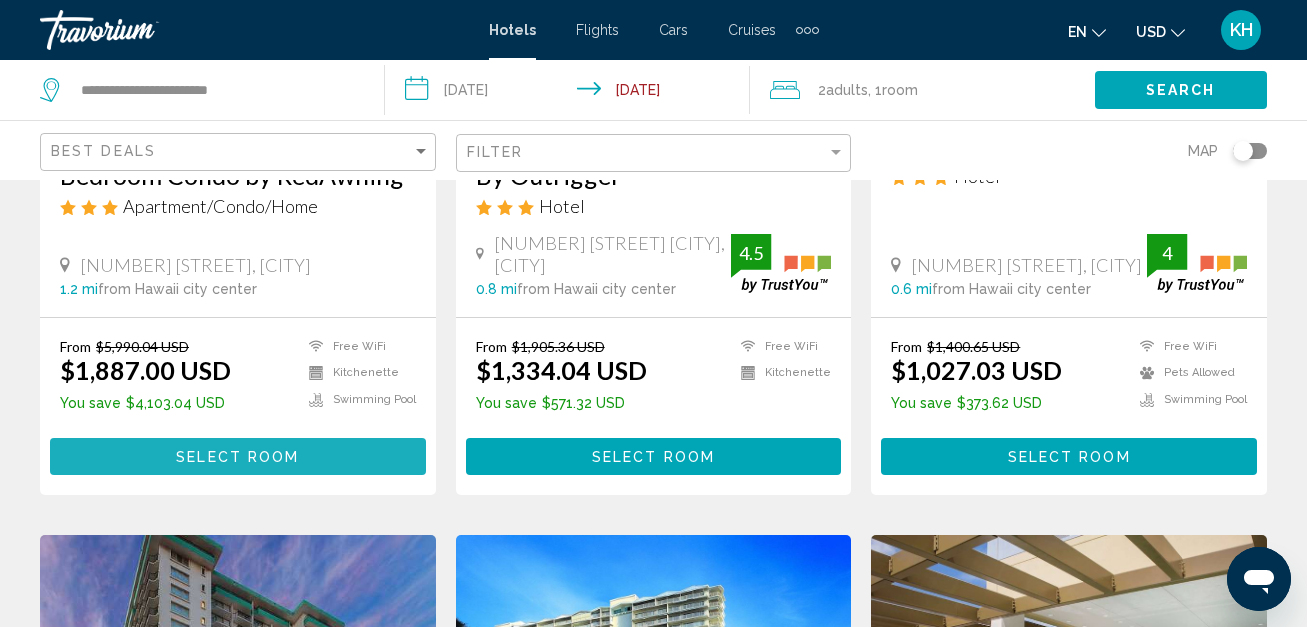 click on "Select Room" at bounding box center (238, 456) 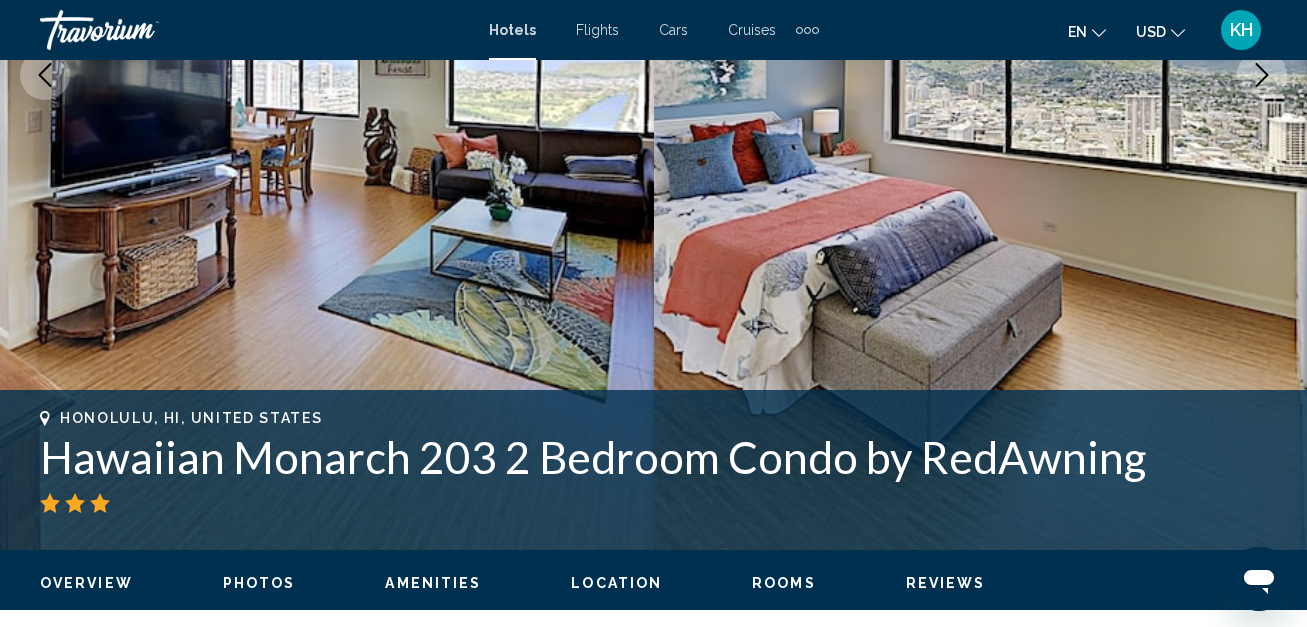 scroll, scrollTop: 221, scrollLeft: 0, axis: vertical 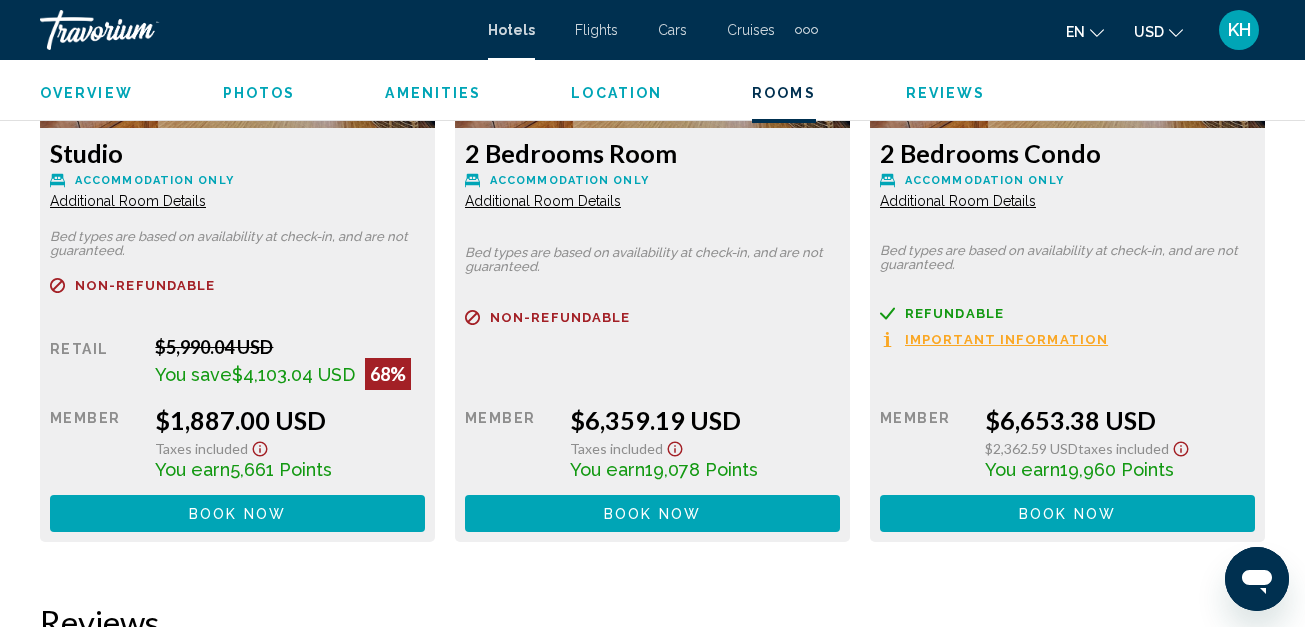 click on "Additional Room Details" at bounding box center (128, 201) 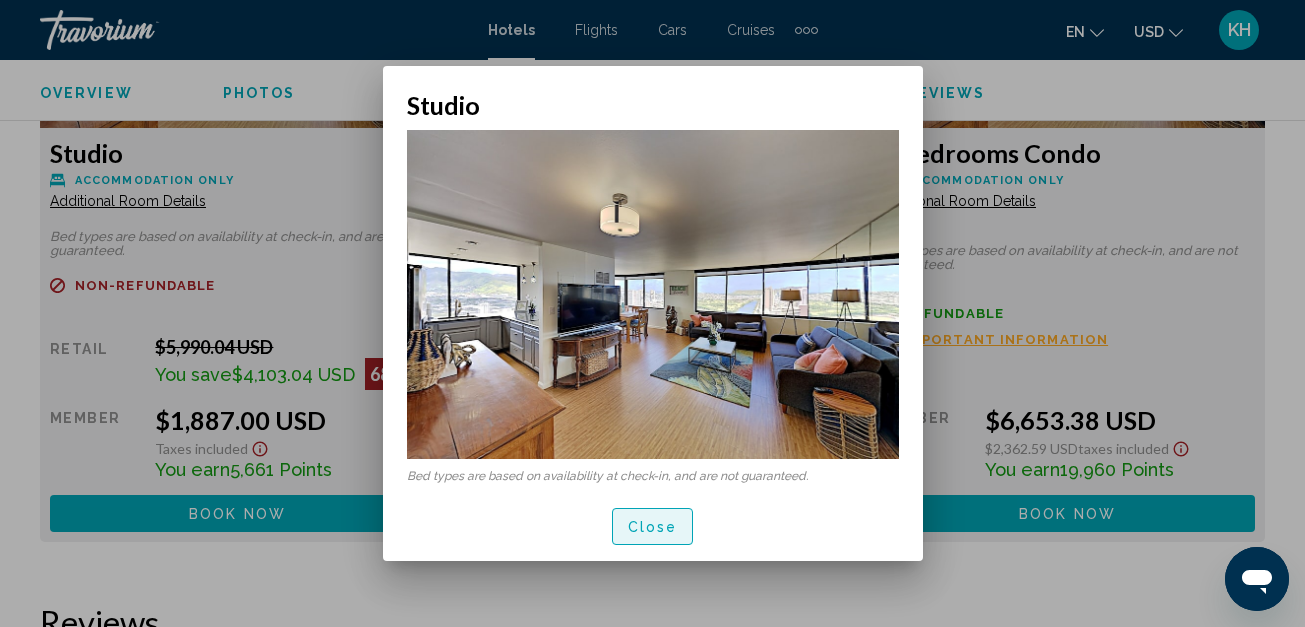 click on "Close" at bounding box center (653, 527) 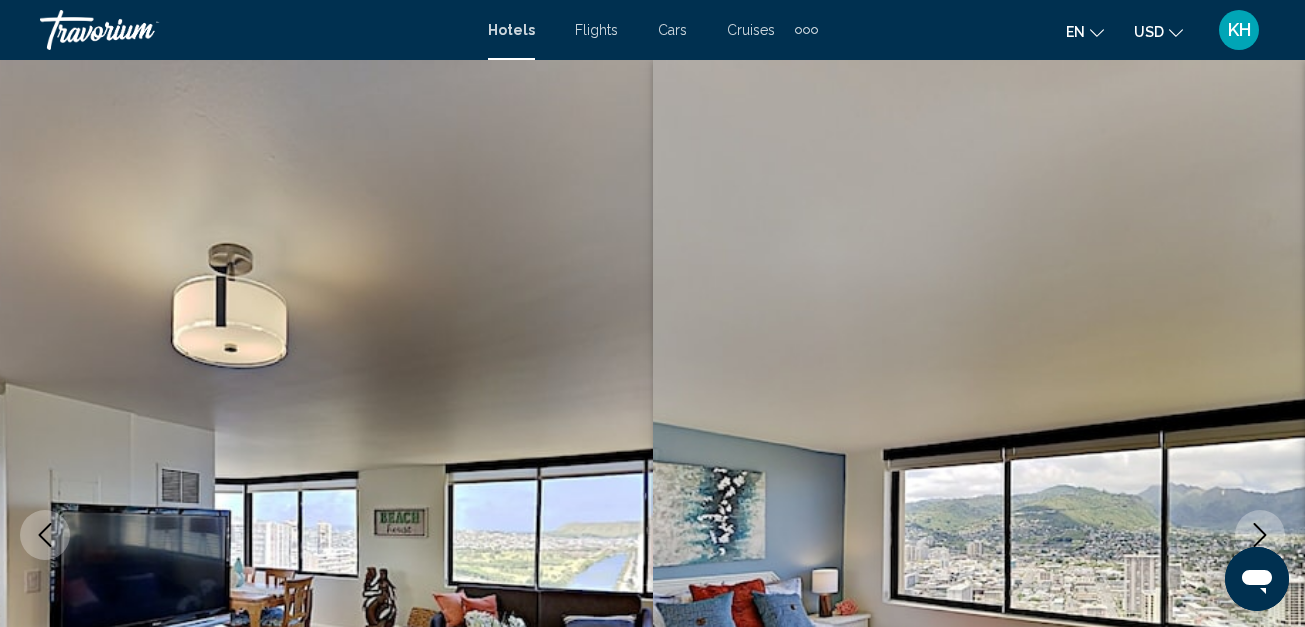scroll, scrollTop: 3304, scrollLeft: 0, axis: vertical 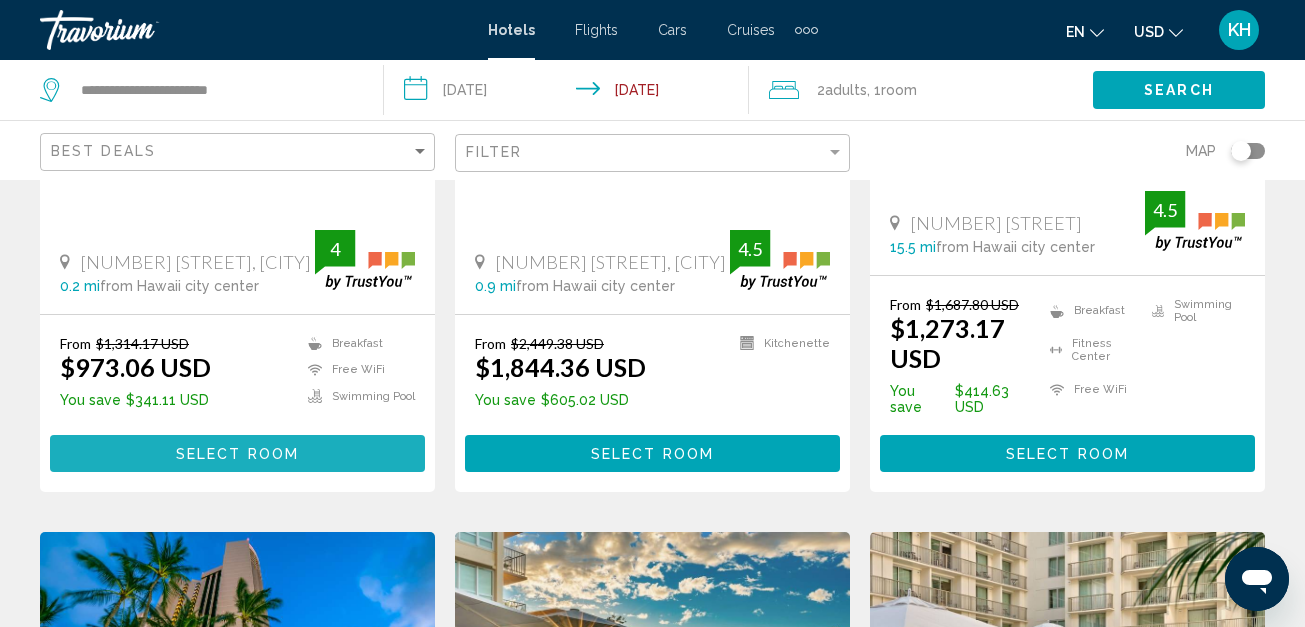 click on "Select Room" at bounding box center (237, 454) 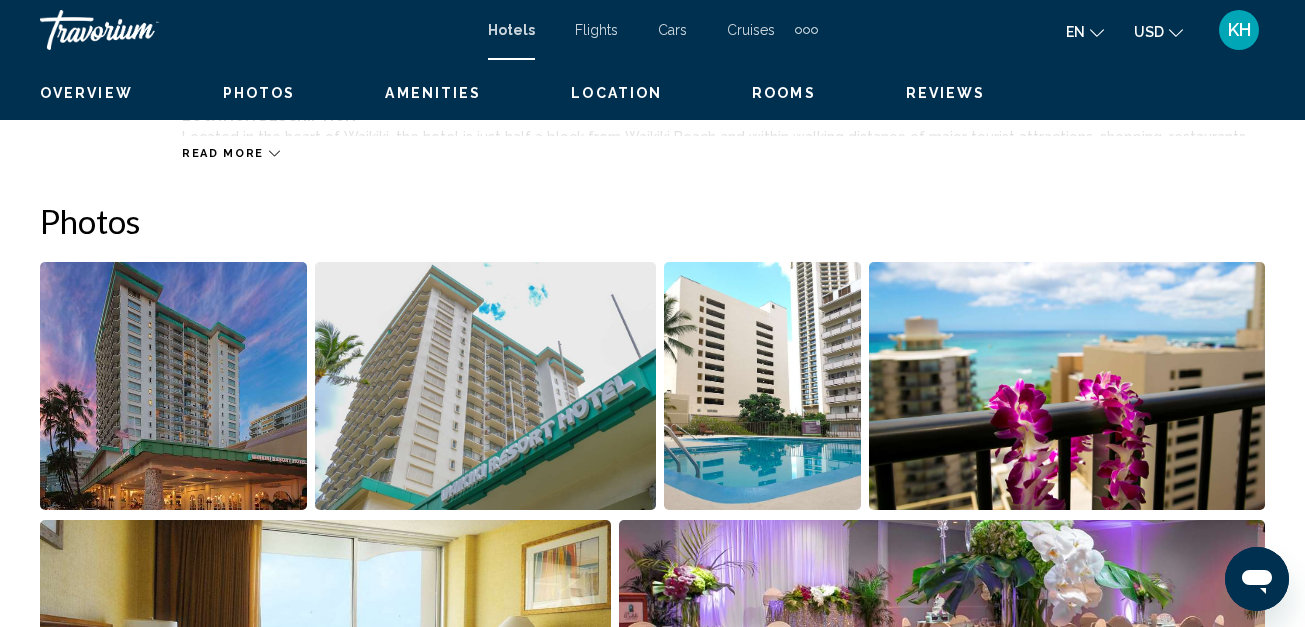 scroll, scrollTop: 221, scrollLeft: 0, axis: vertical 